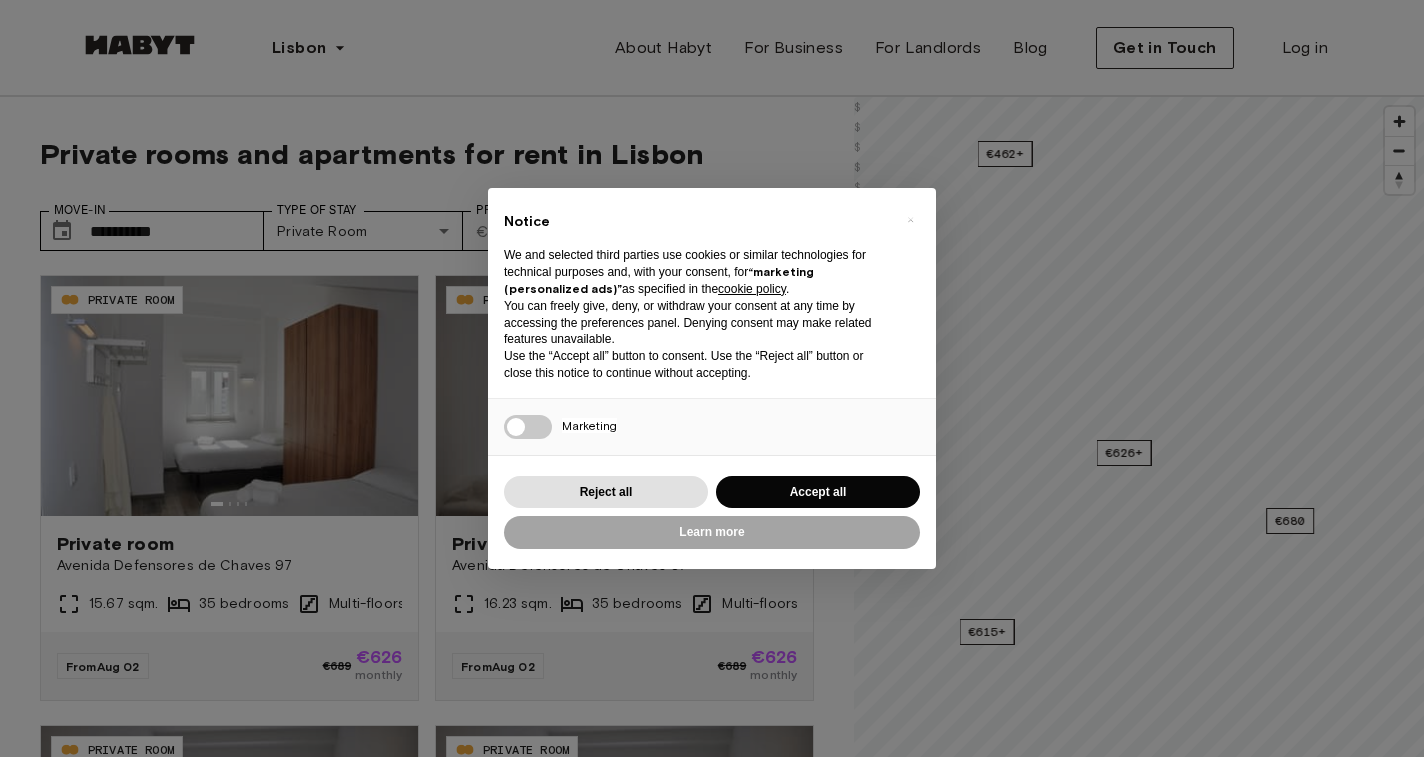 scroll, scrollTop: 0, scrollLeft: 0, axis: both 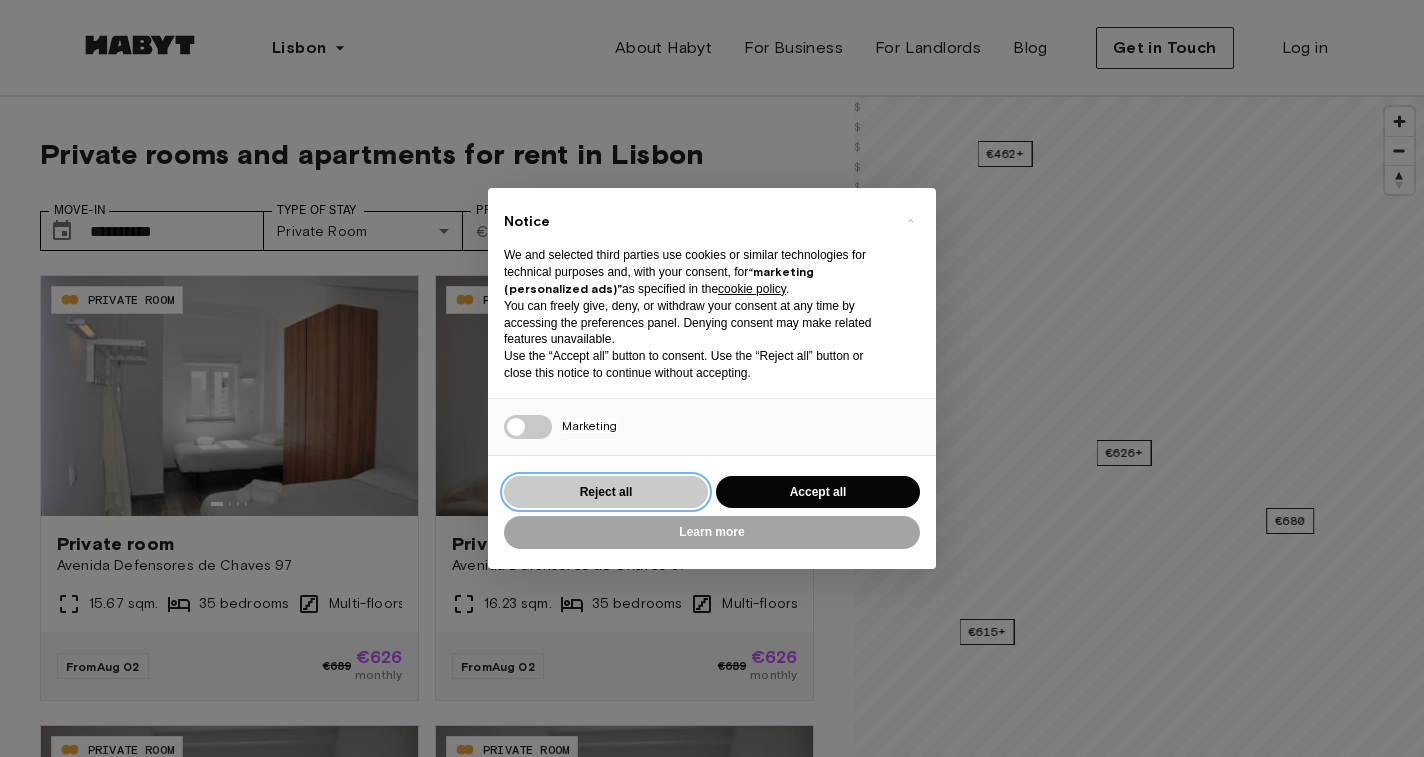 click on "Reject all" at bounding box center [606, 492] 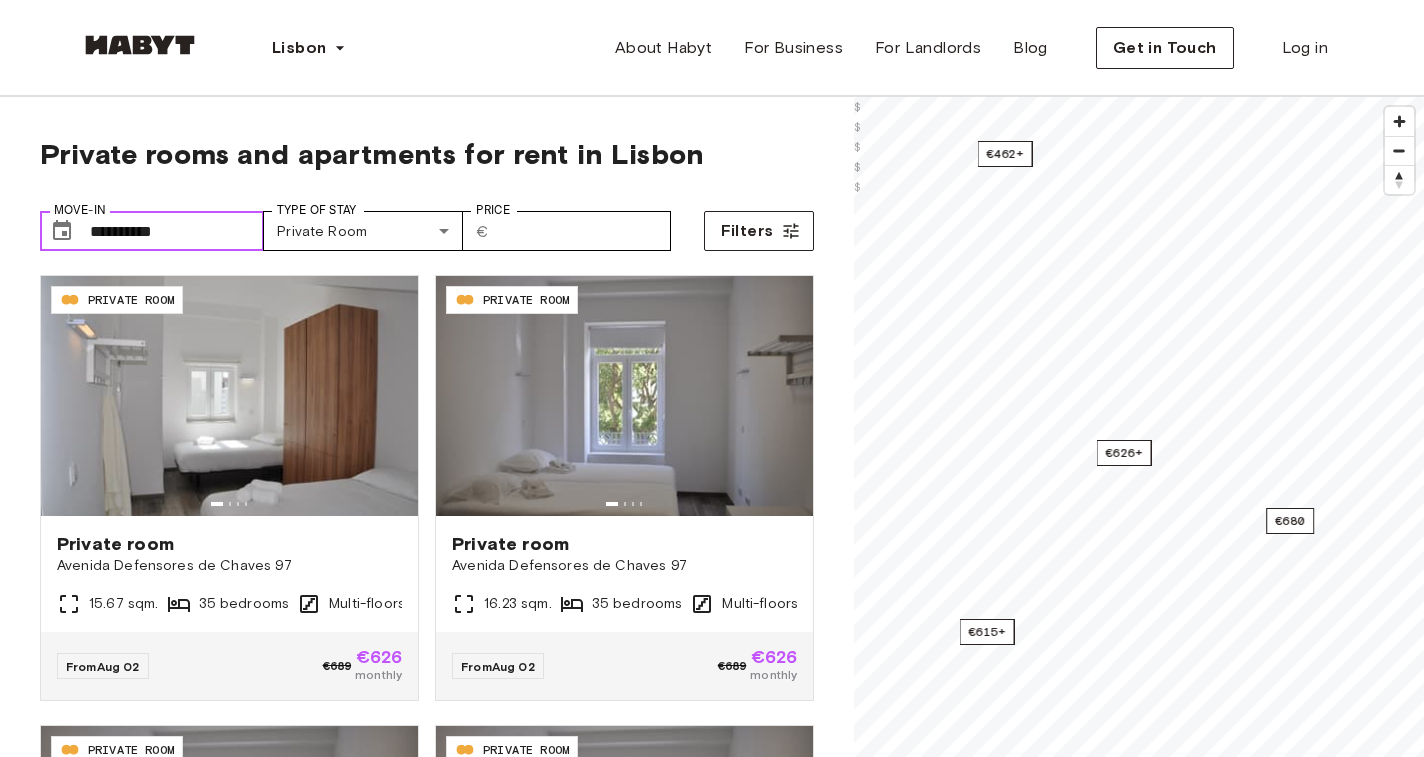 click on "**********" at bounding box center (177, 231) 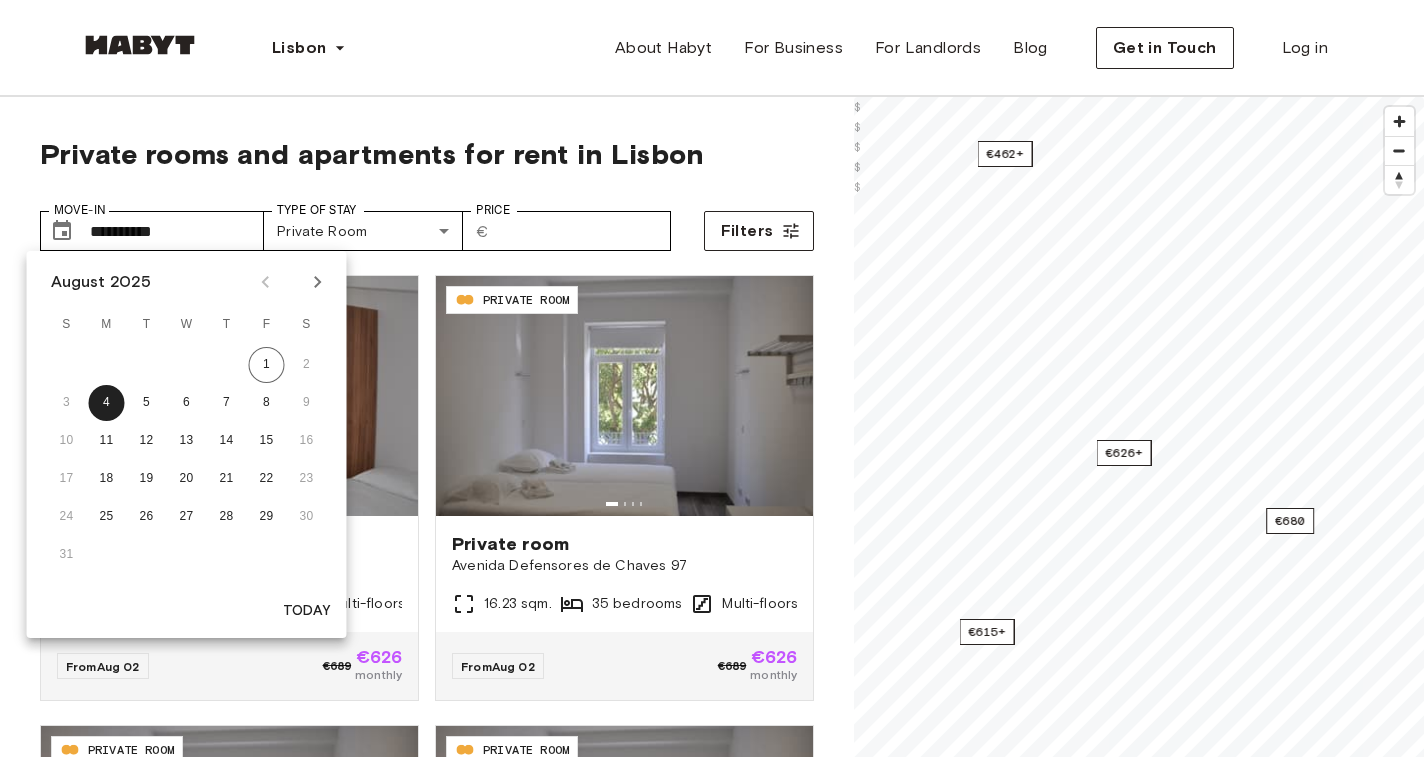 click 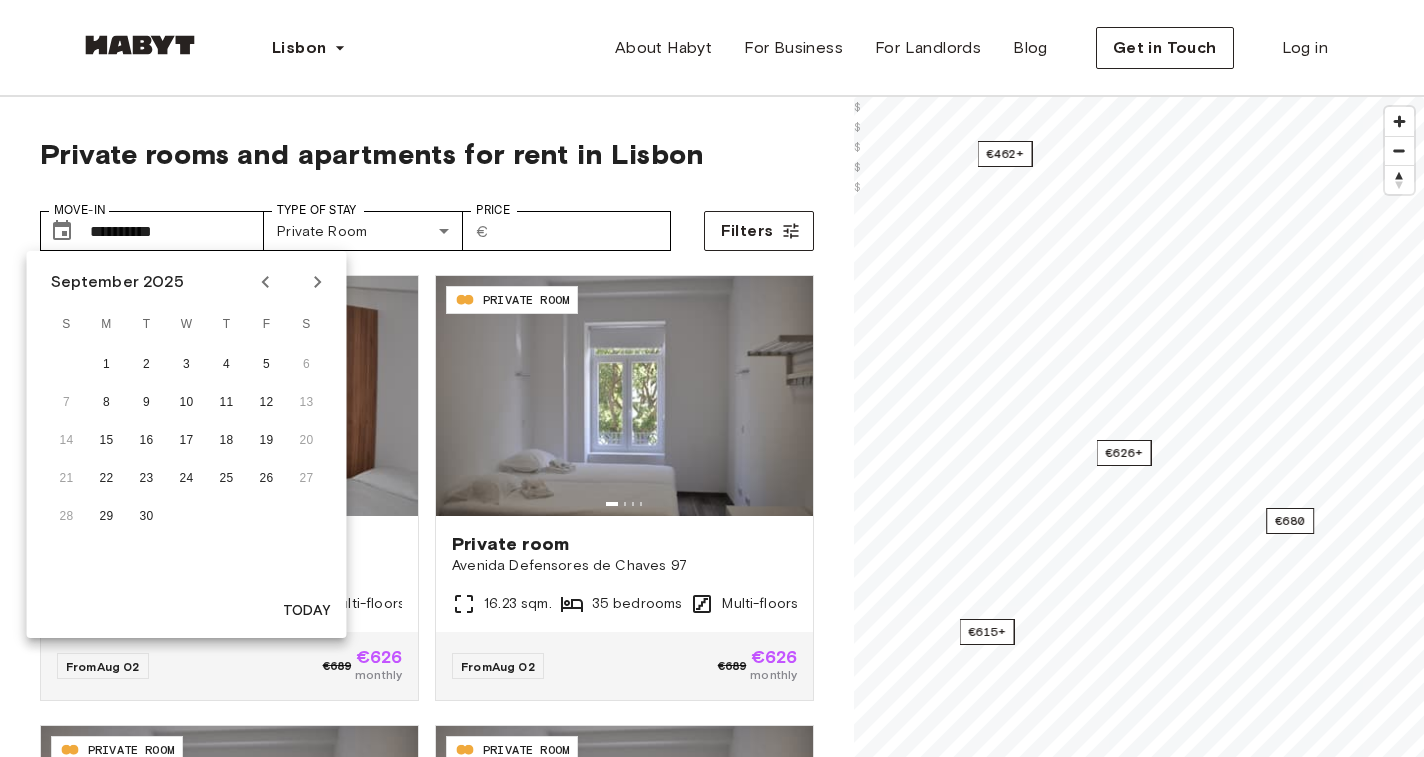 click 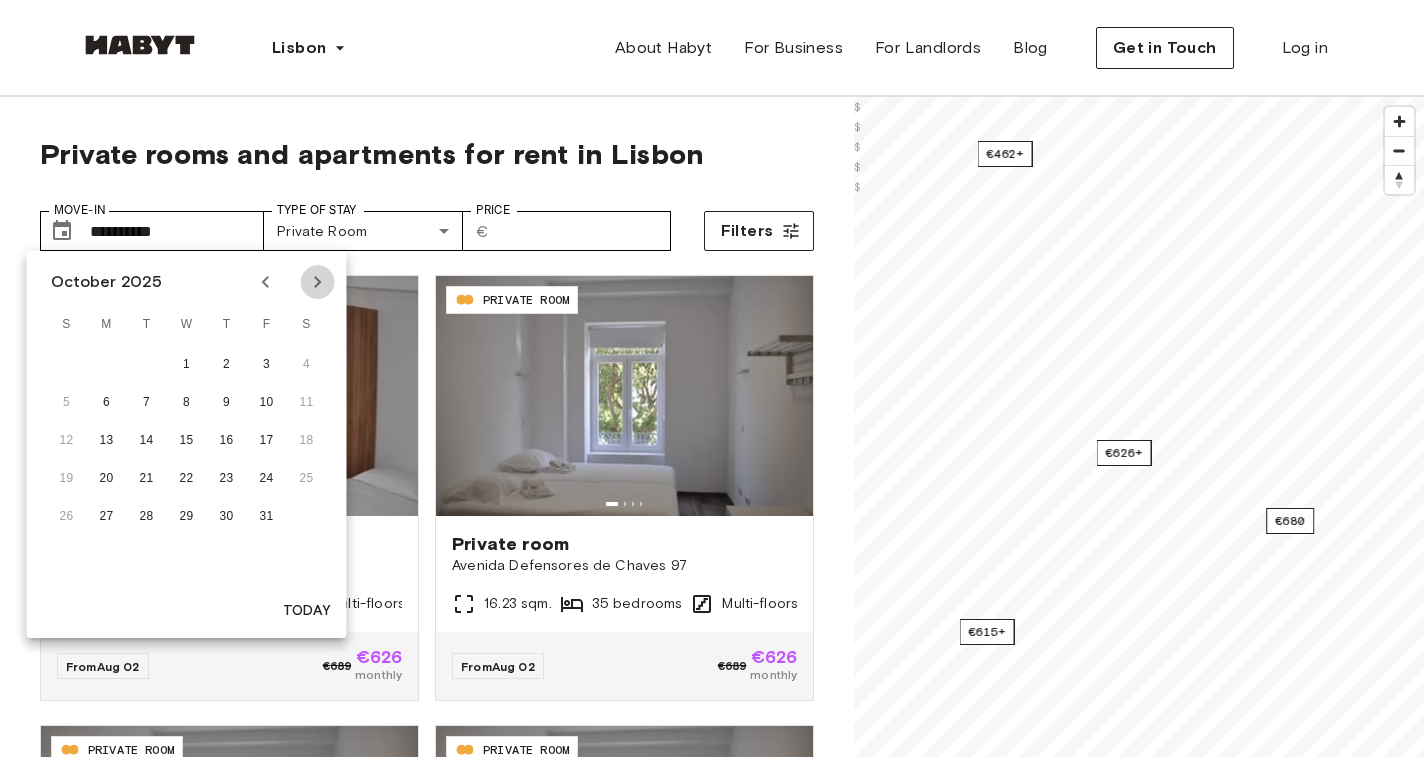 click 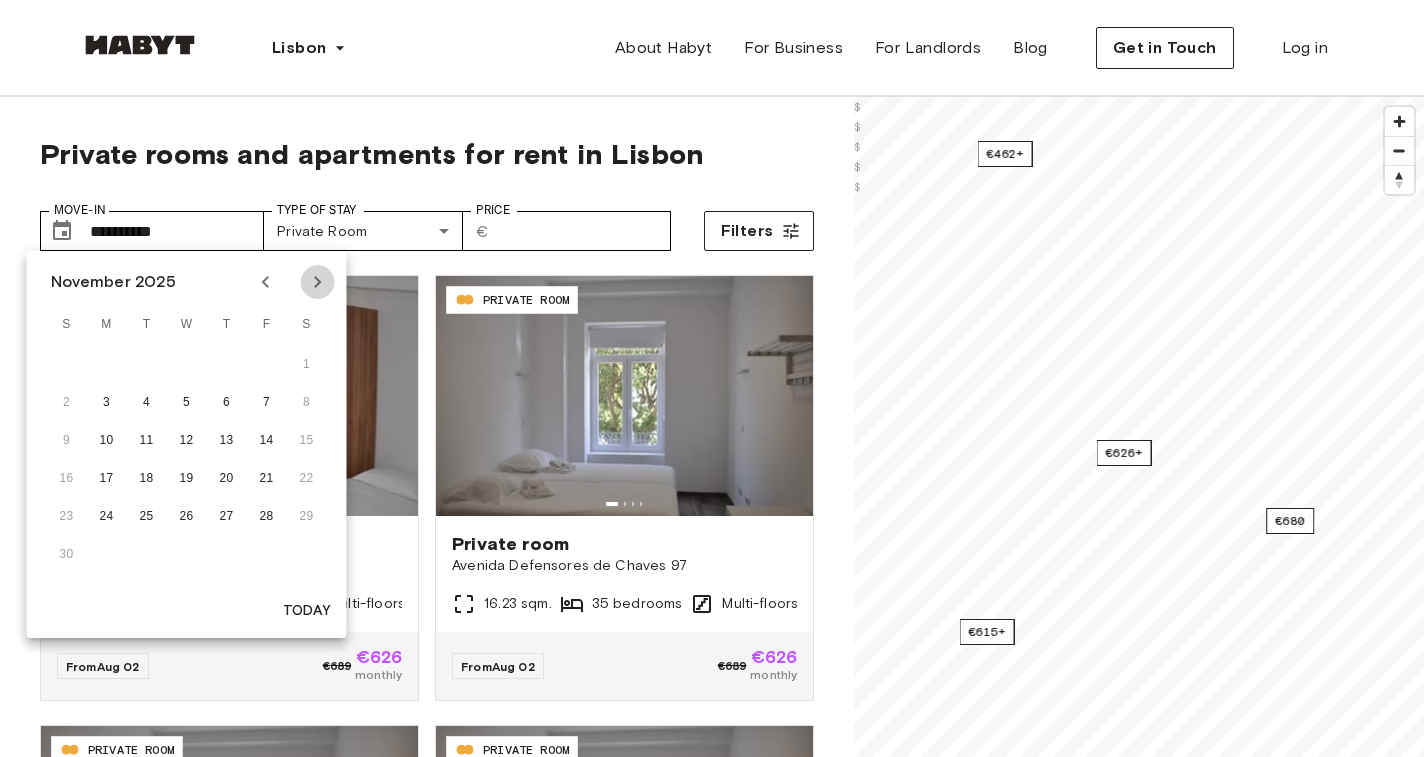 click 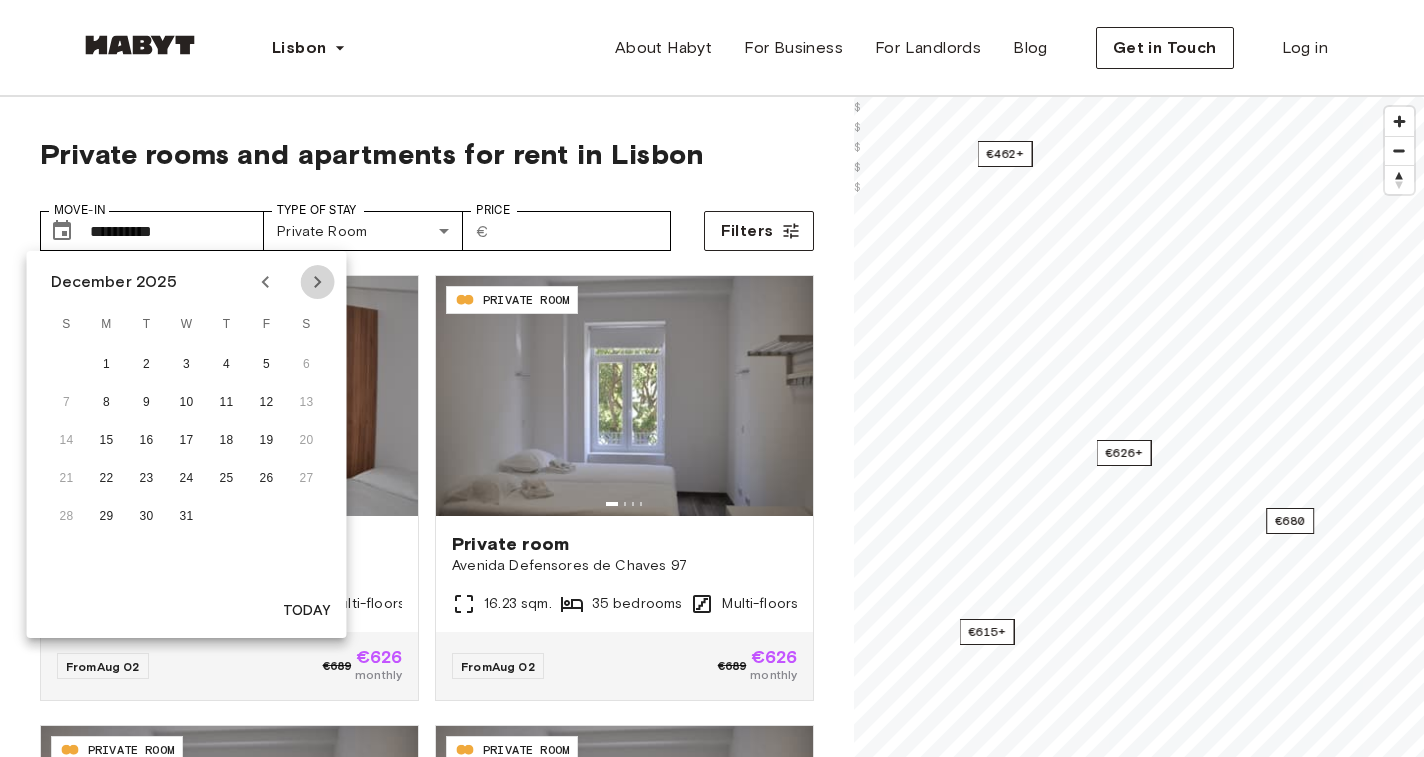 click 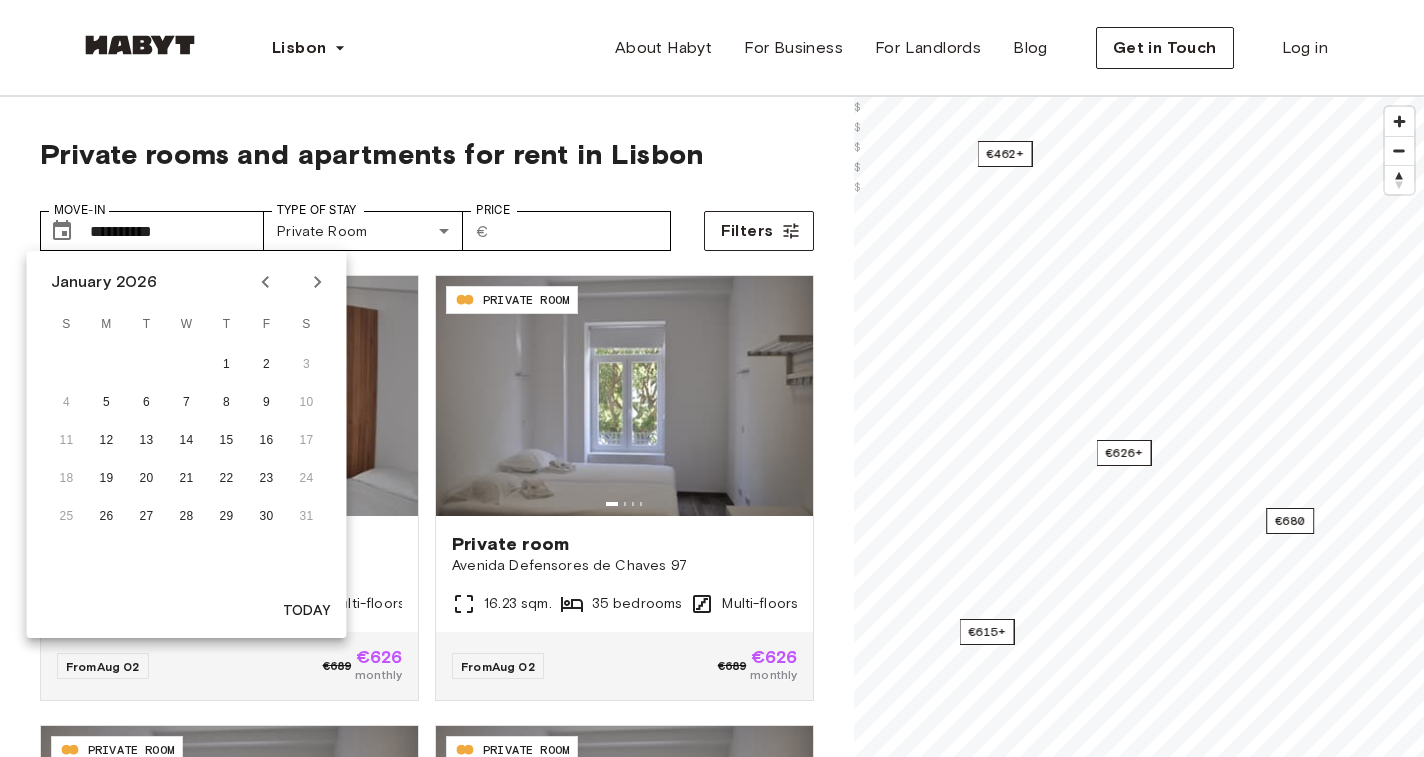 click 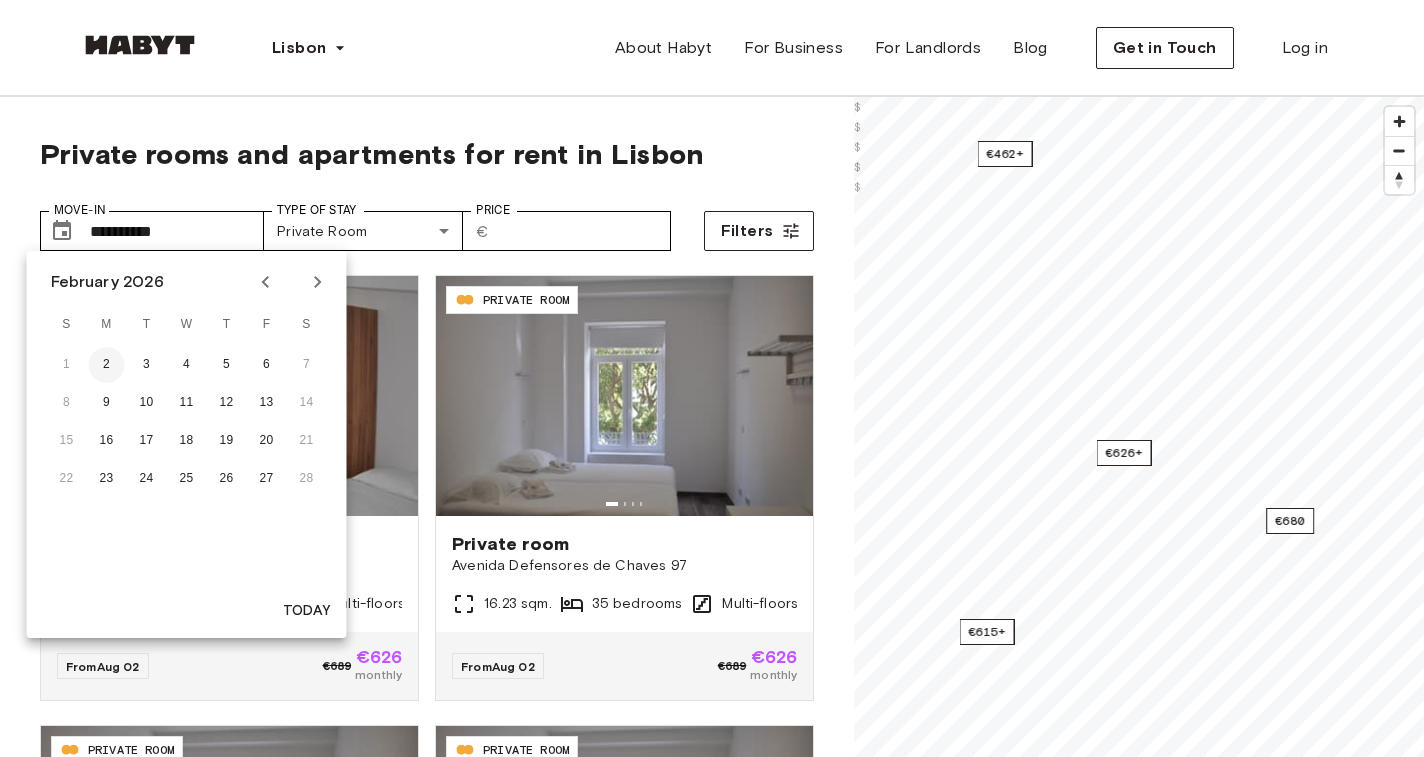 click on "2" at bounding box center [107, 365] 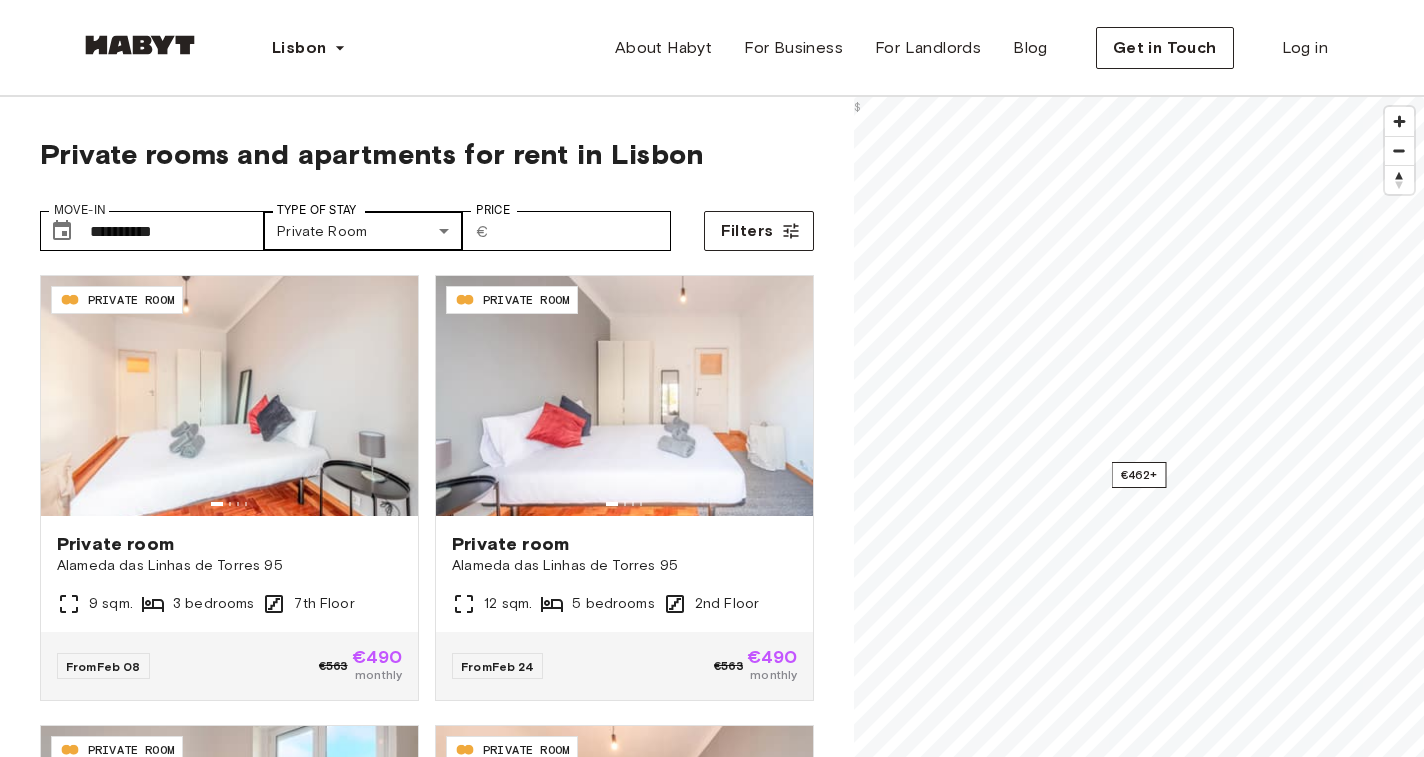 click on "Lisbon [CONTINENT] Amsterdam Berlin Frankfurt Hamburg Lisbon Madrid Milan Modena Paris Turin Munich Rotterdam Stuttgart Dusseldorf Cologne Zurich The Hague Graz Brussels Leipzig Asia Hong Kong Singapore Seoul Phuket Tokyo About Habyt For Business For Landlords Blog Get in Touch Log in Private rooms and apartments for rent in Lisbon Move-In ​ [PROPERTY_ID] Move-In Type of Stay Private Room [PROPERTY_ID] Type of Stay Price ​ € Price Filters [PROPERTY_ID] PRIVATE ROOM Private room [STREET] [NUMBER] [SQM] sqm. [BEDROOMS] bedrooms [FLOOR] Floor From  Feb 08 €563 €490 monthly [PROPERTY_ID] PRIVATE ROOM Private room [STREET] [NUMBER] [SQM] sqm. [BEDROOMS] bedrooms [FLOOR] Floor From  Feb 24 €563 €490 monthly [PROPERTY_ID] PRIVATE ROOM Private room [STREET] [NUMBER] [SQM] sqm. [BEDROOMS] bedrooms [FLOOR] Floor From  May 16 €594 €517 monthly [PROPERTY_ID] PRIVATE ROOM Private room [STREET] [NUMBER] [SQM] sqm. [BEDROOMS] bedrooms [FLOOR] Floor From  May 16 €594 €517 monthly [PROPERTY_ID] From" at bounding box center [712, 2429] 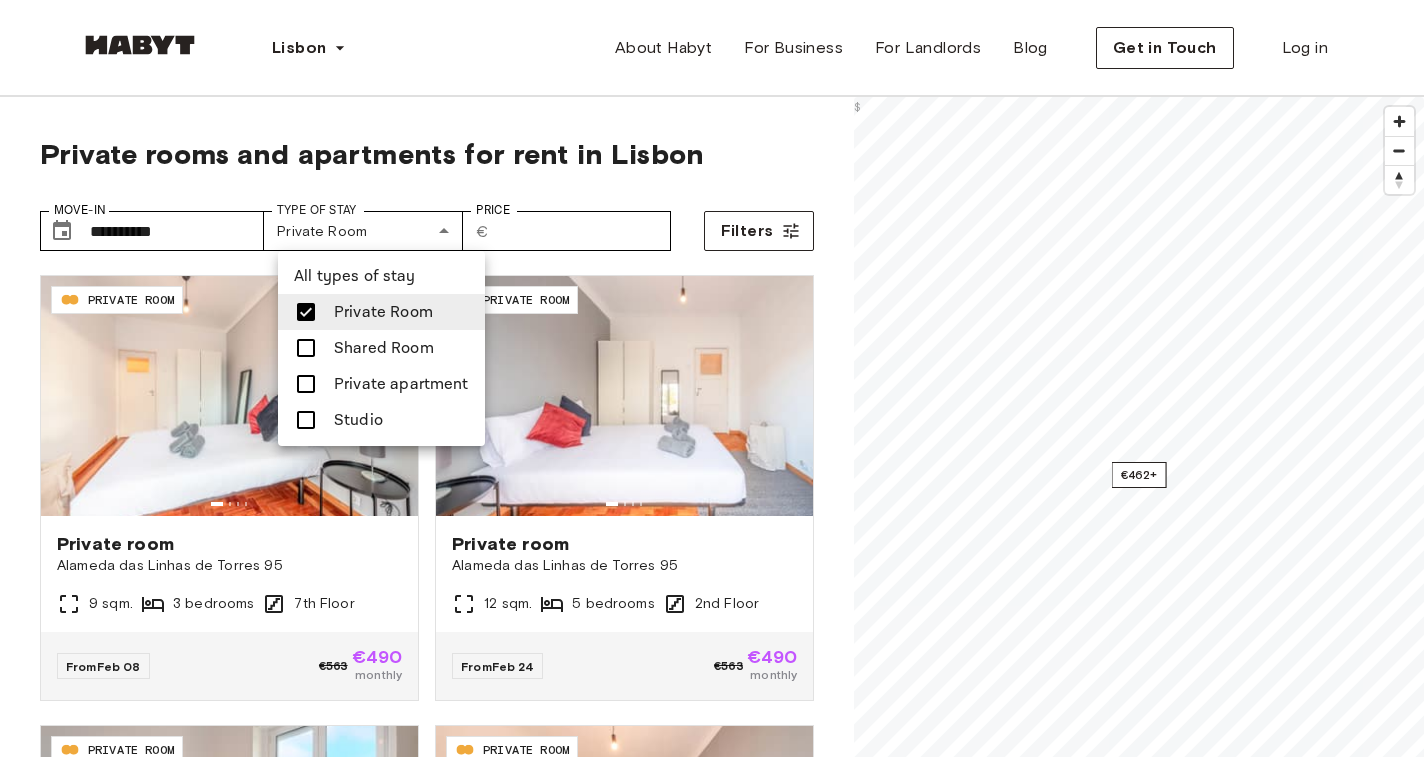 click at bounding box center [306, 312] 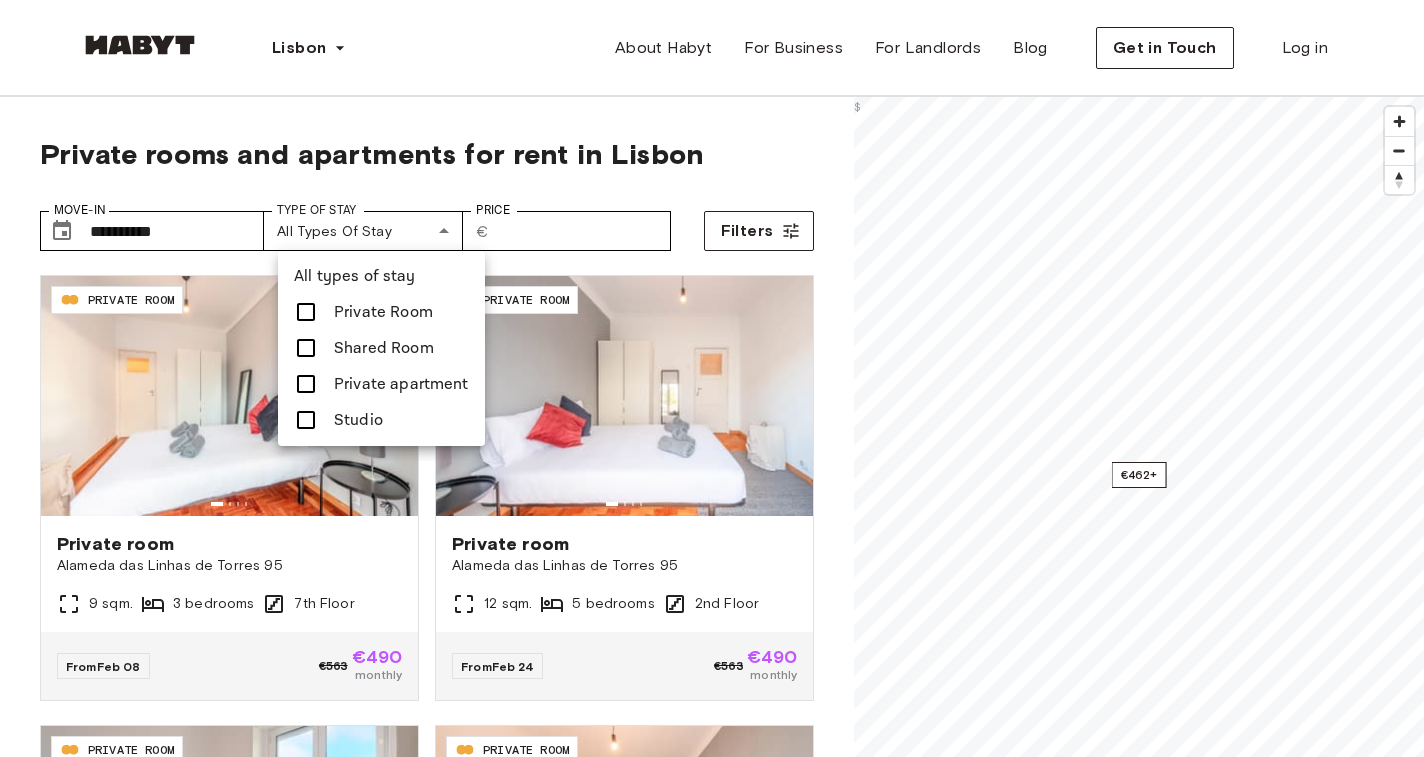 click at bounding box center (306, 420) 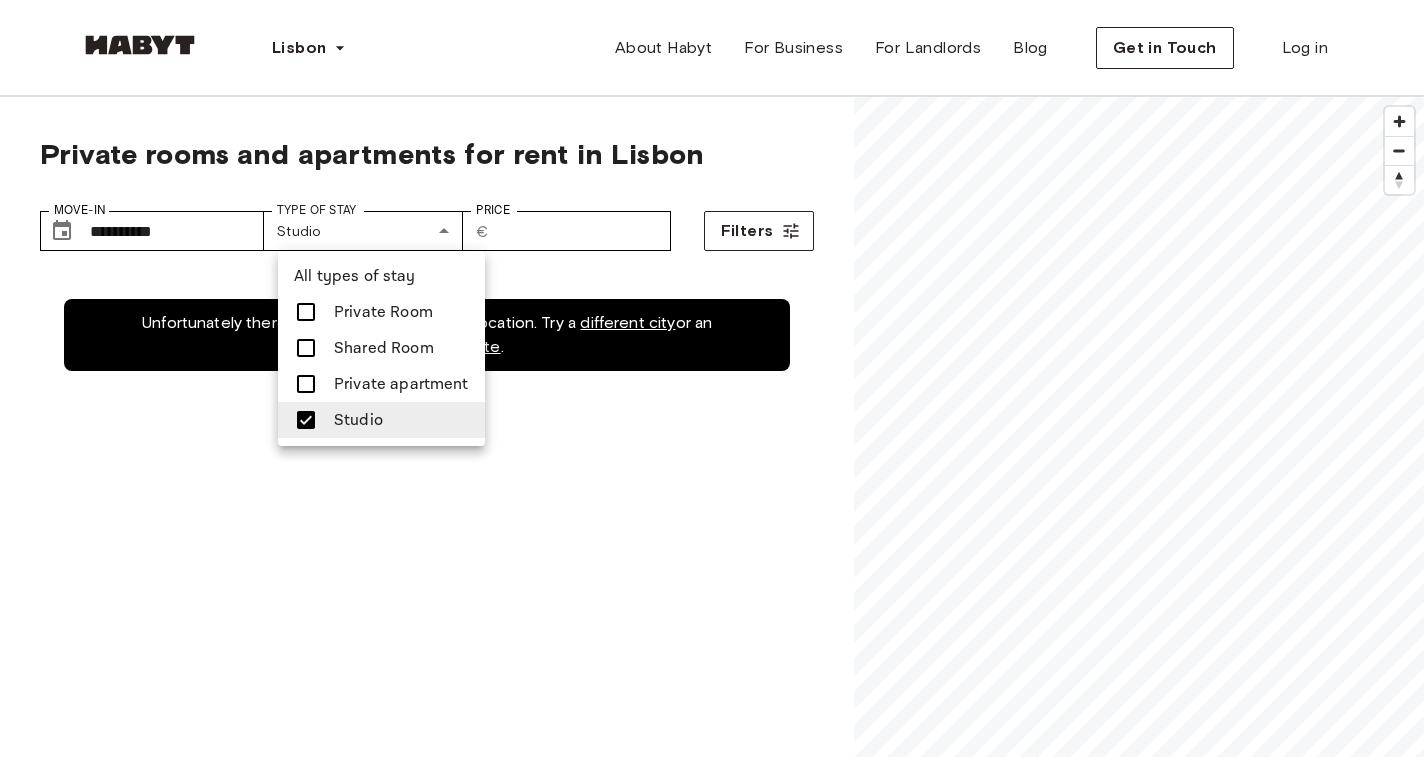 click at bounding box center (306, 384) 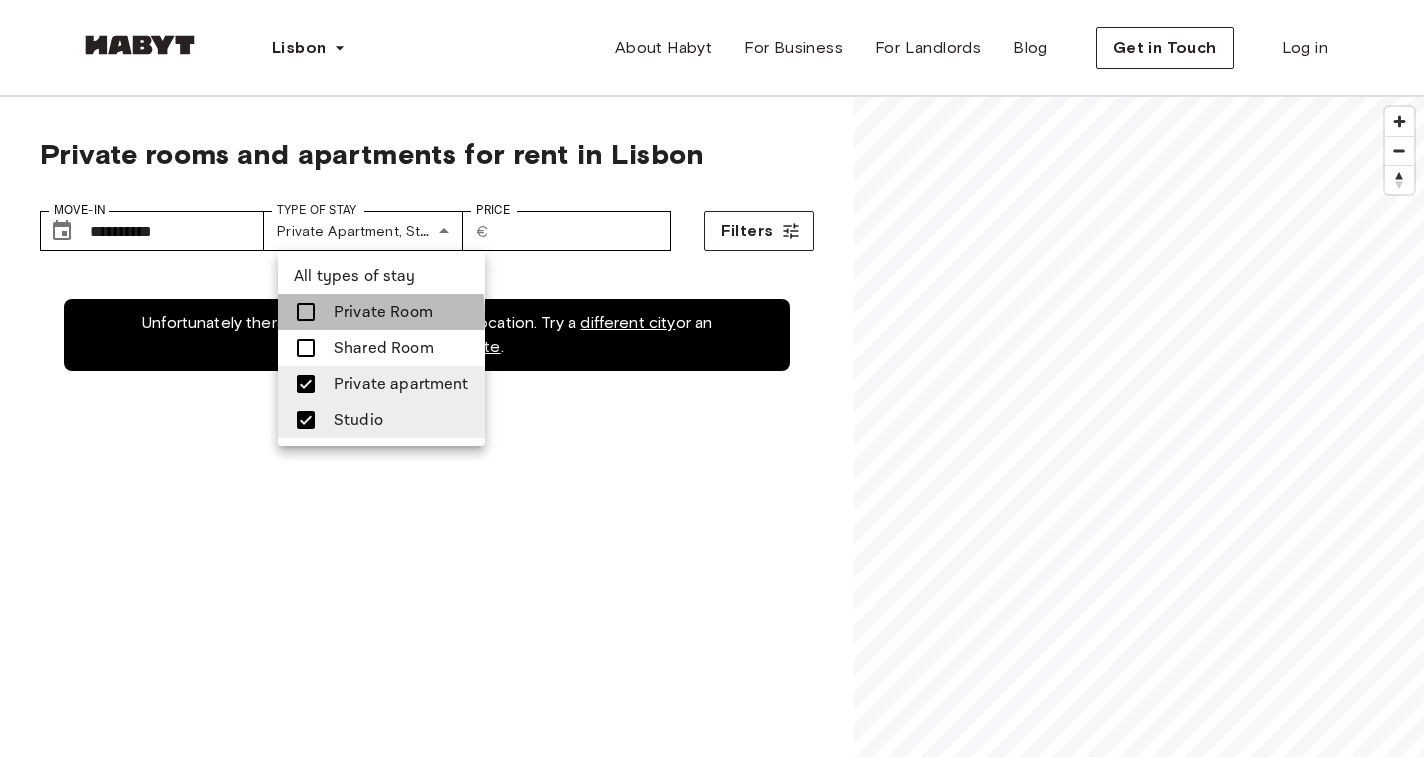 click at bounding box center (312, 312) 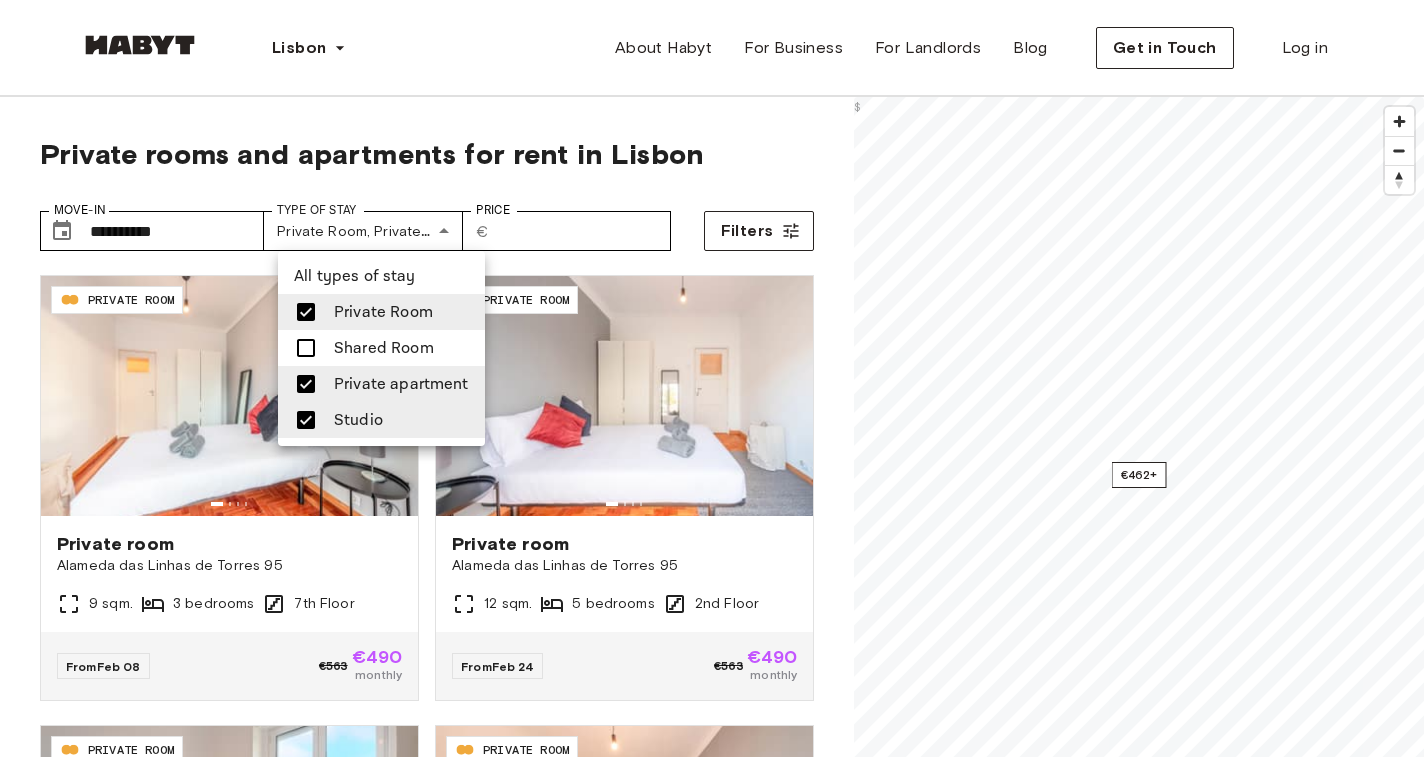 click at bounding box center (712, 378) 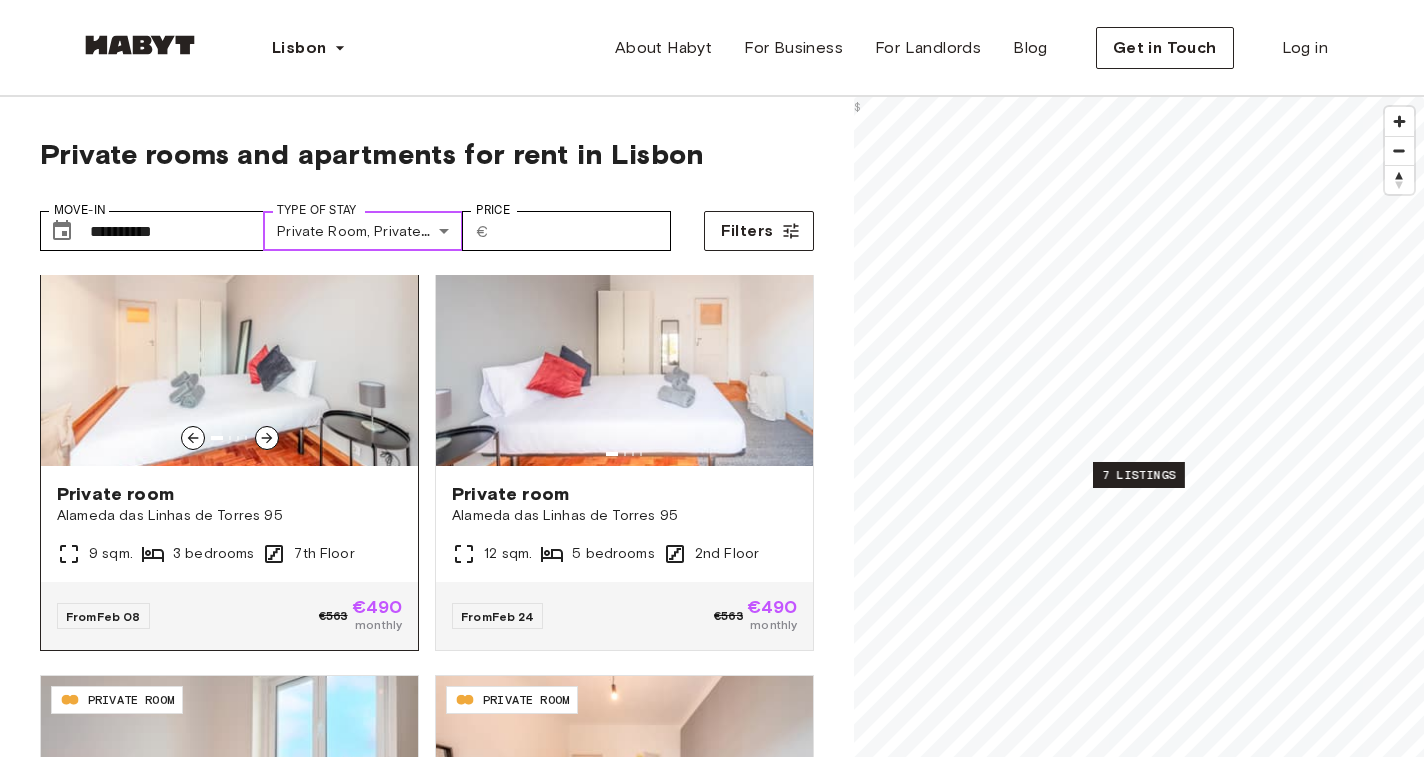 scroll, scrollTop: 52, scrollLeft: 0, axis: vertical 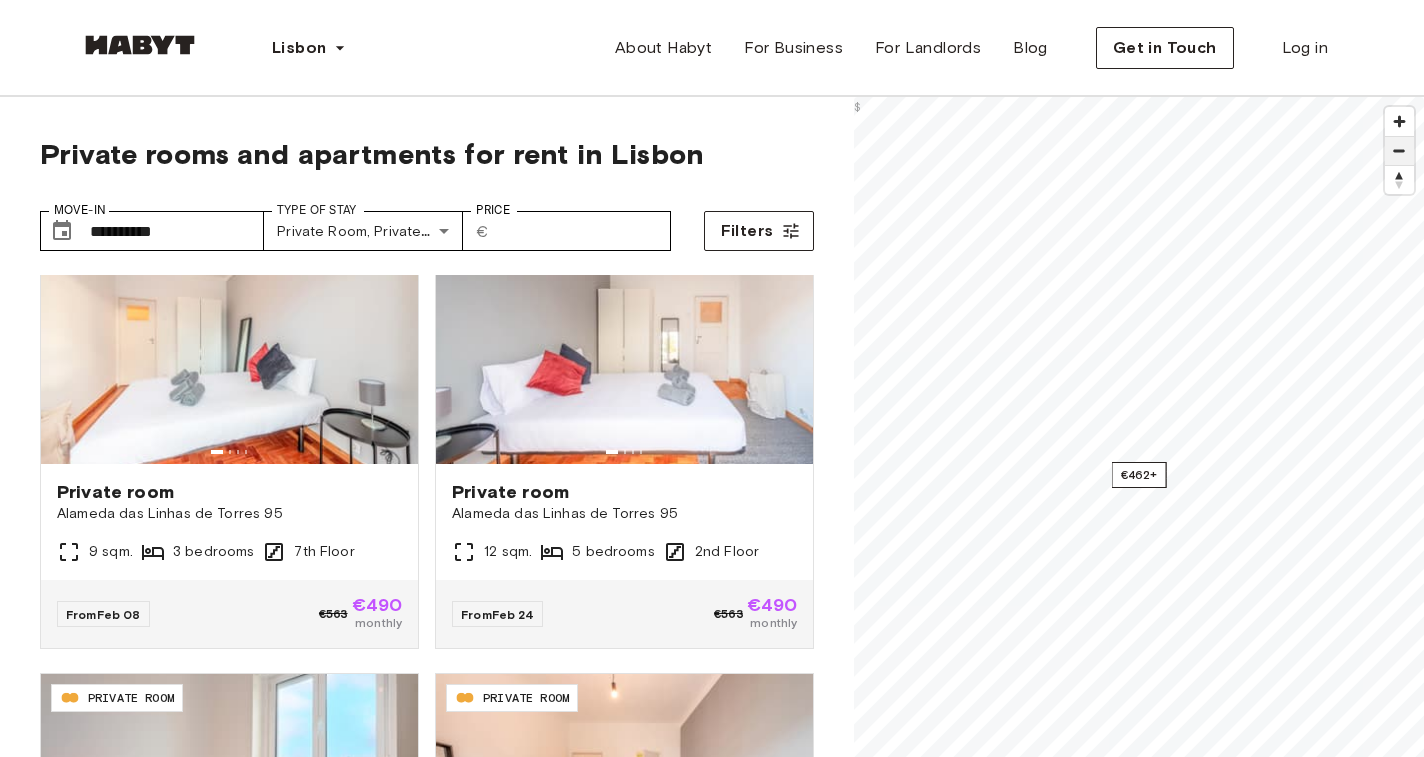 click at bounding box center [1399, 151] 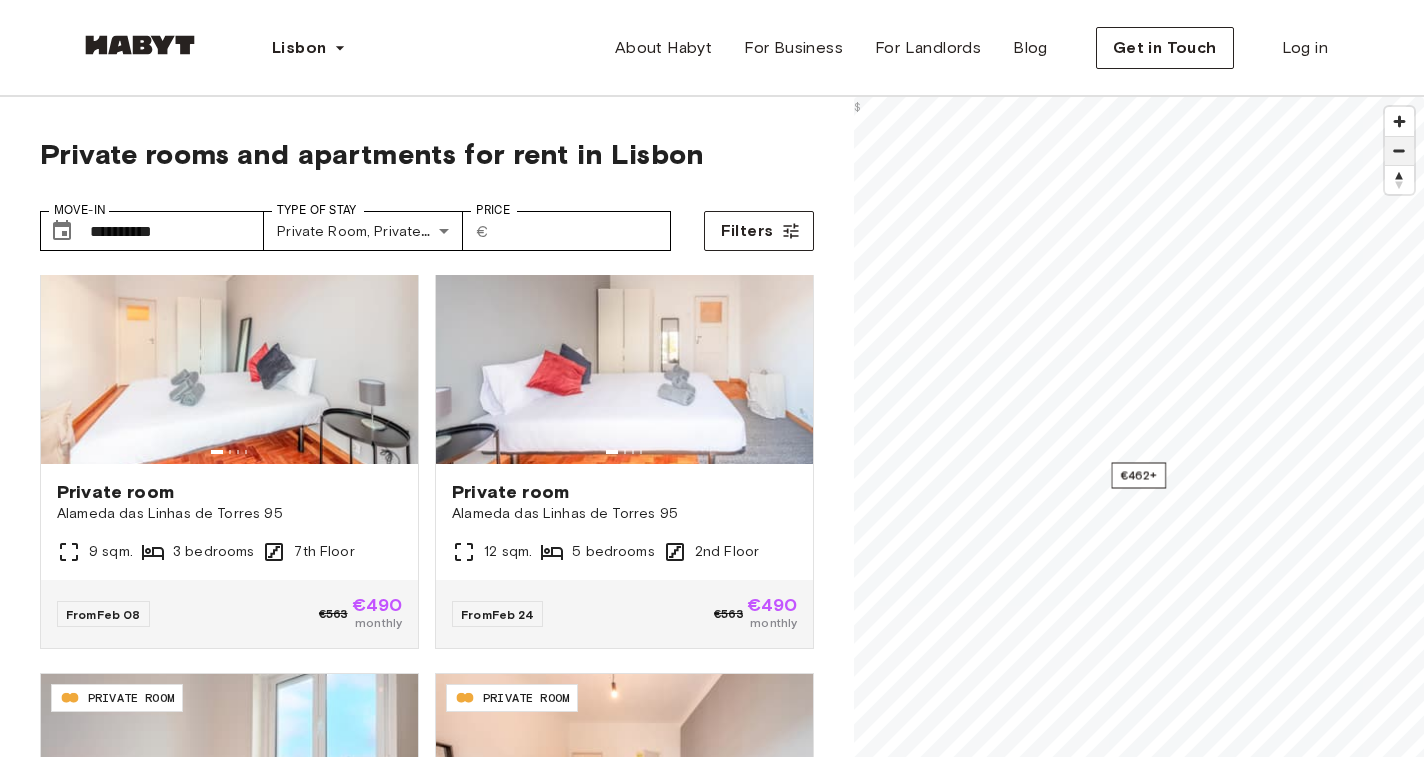 click at bounding box center [1399, 151] 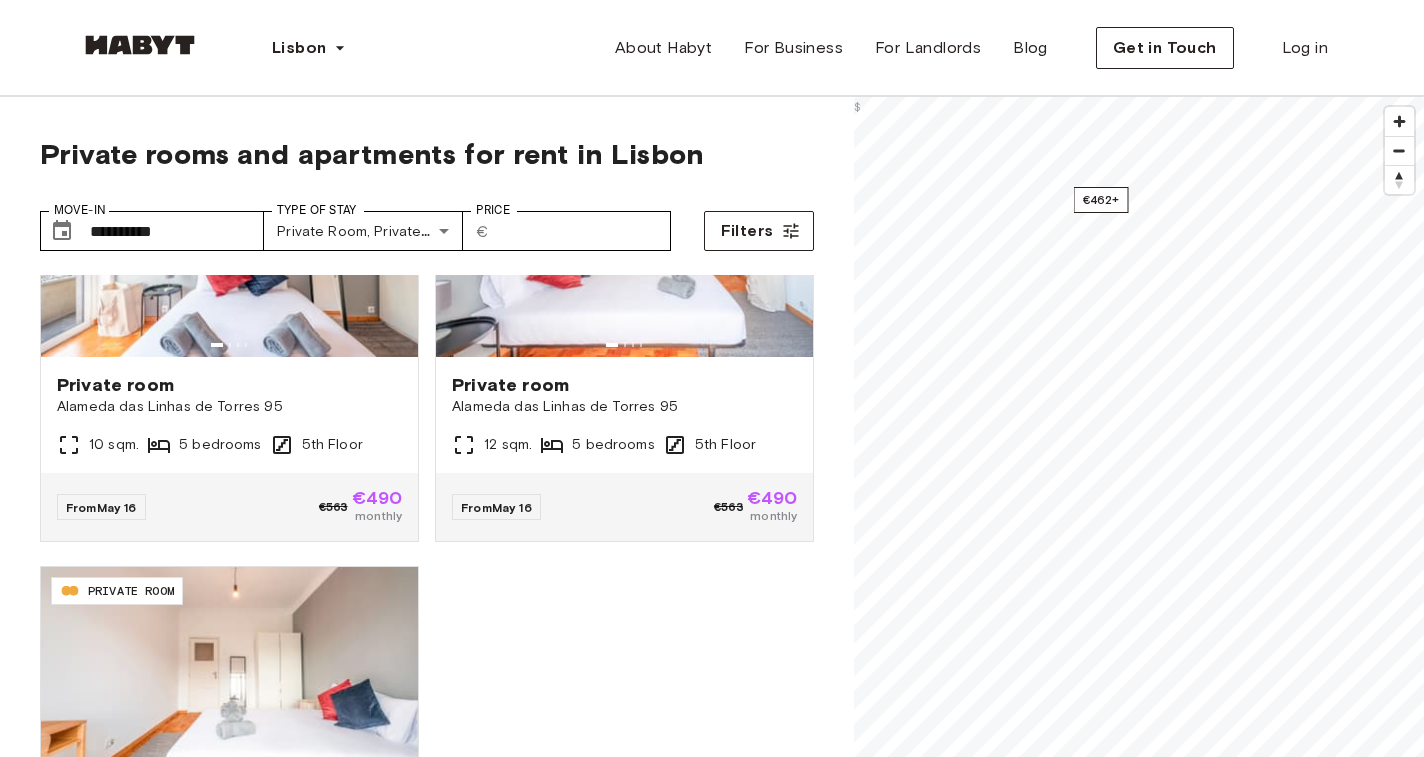 scroll, scrollTop: 1059, scrollLeft: 0, axis: vertical 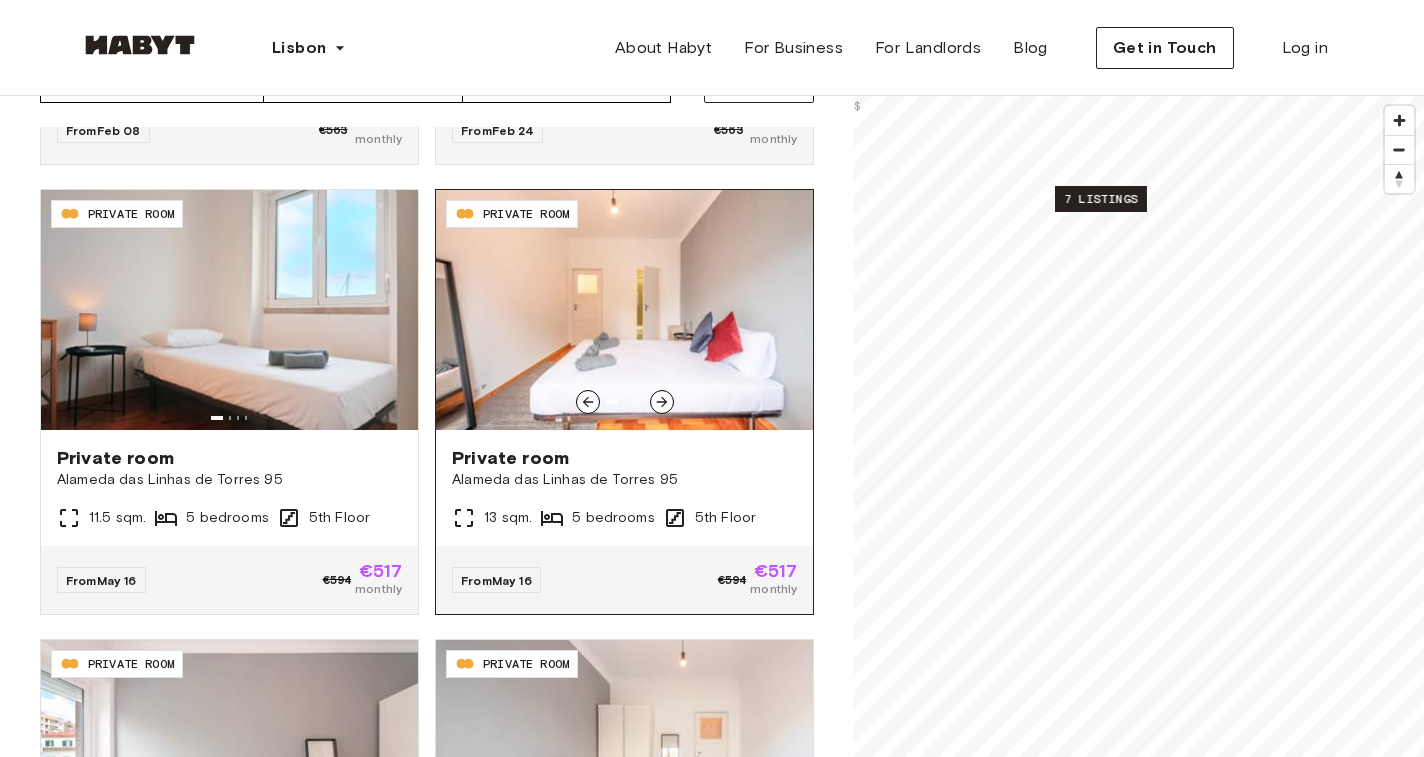click 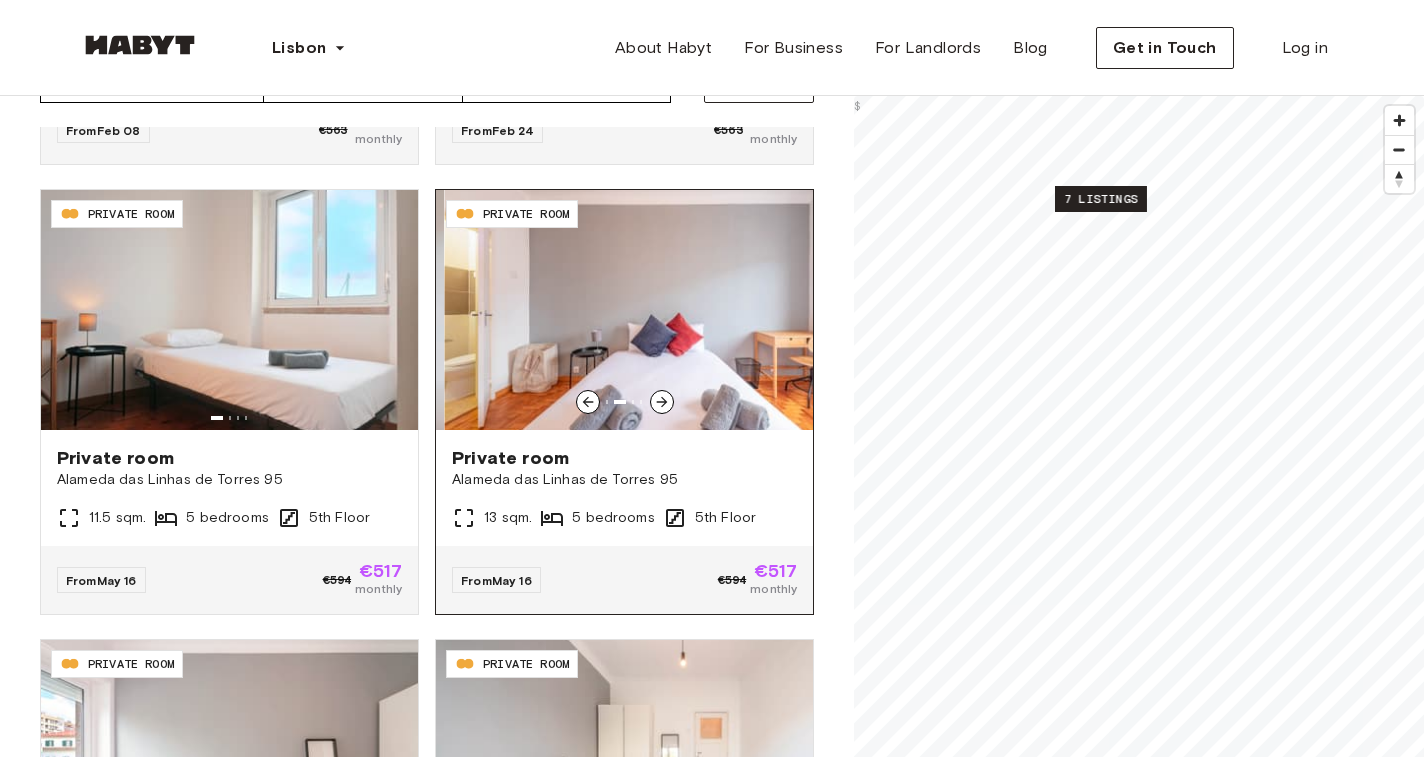 click 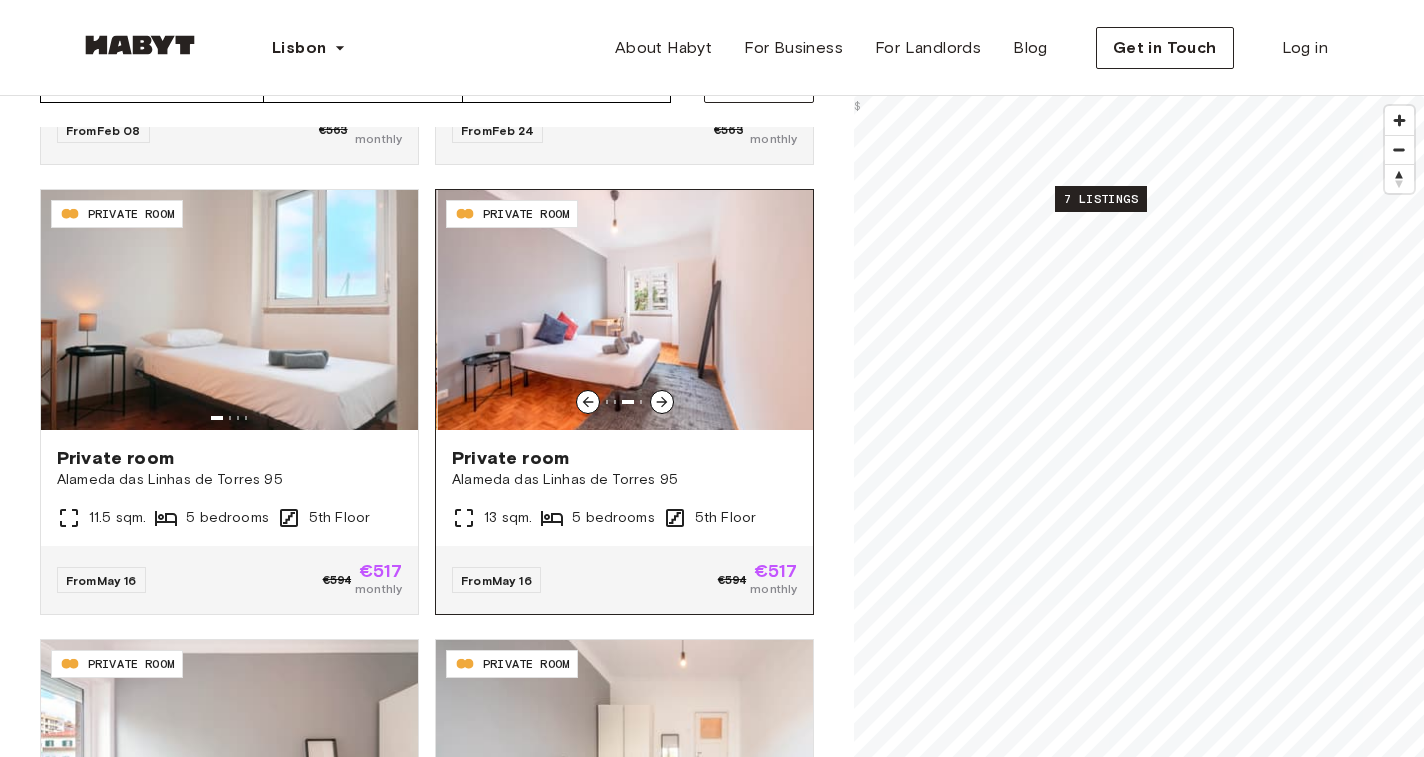 click 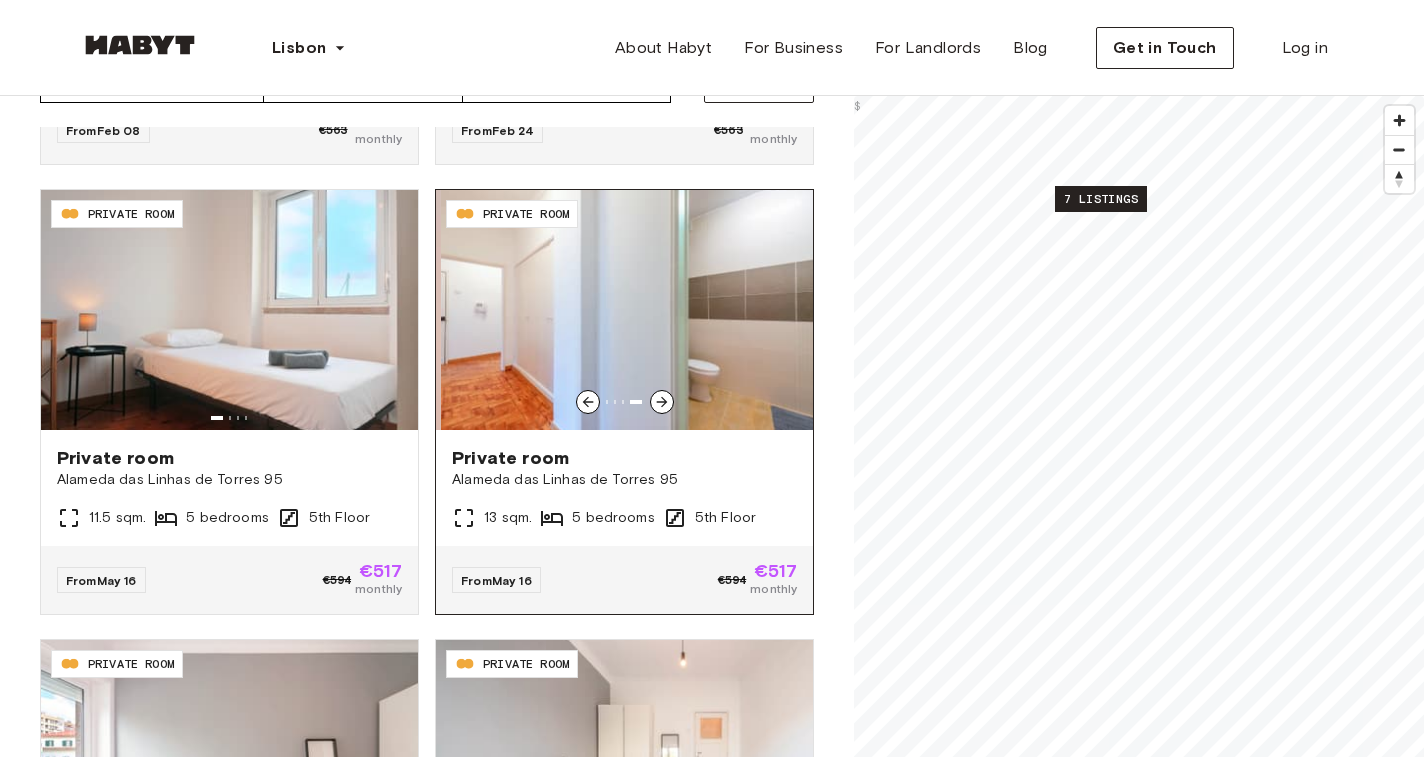 click 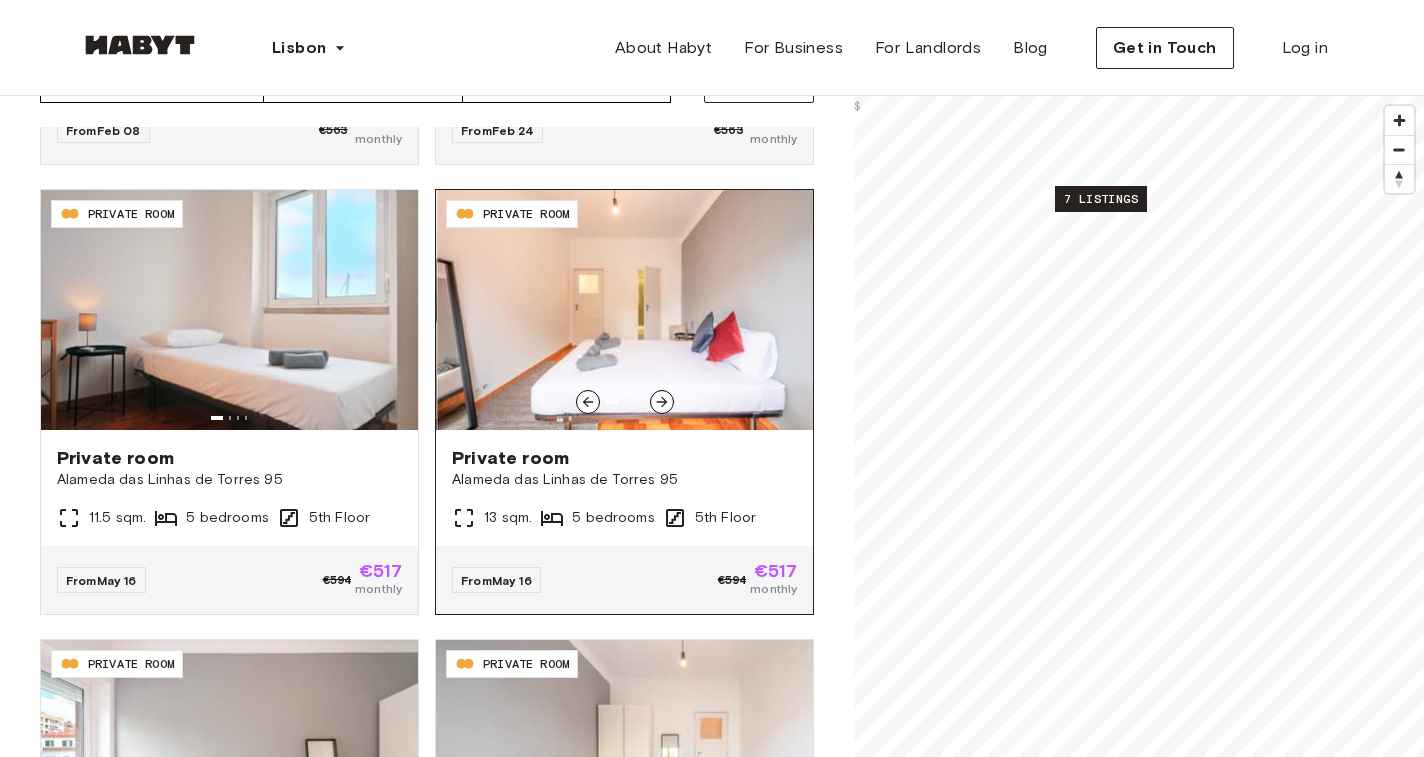 click at bounding box center (625, 310) 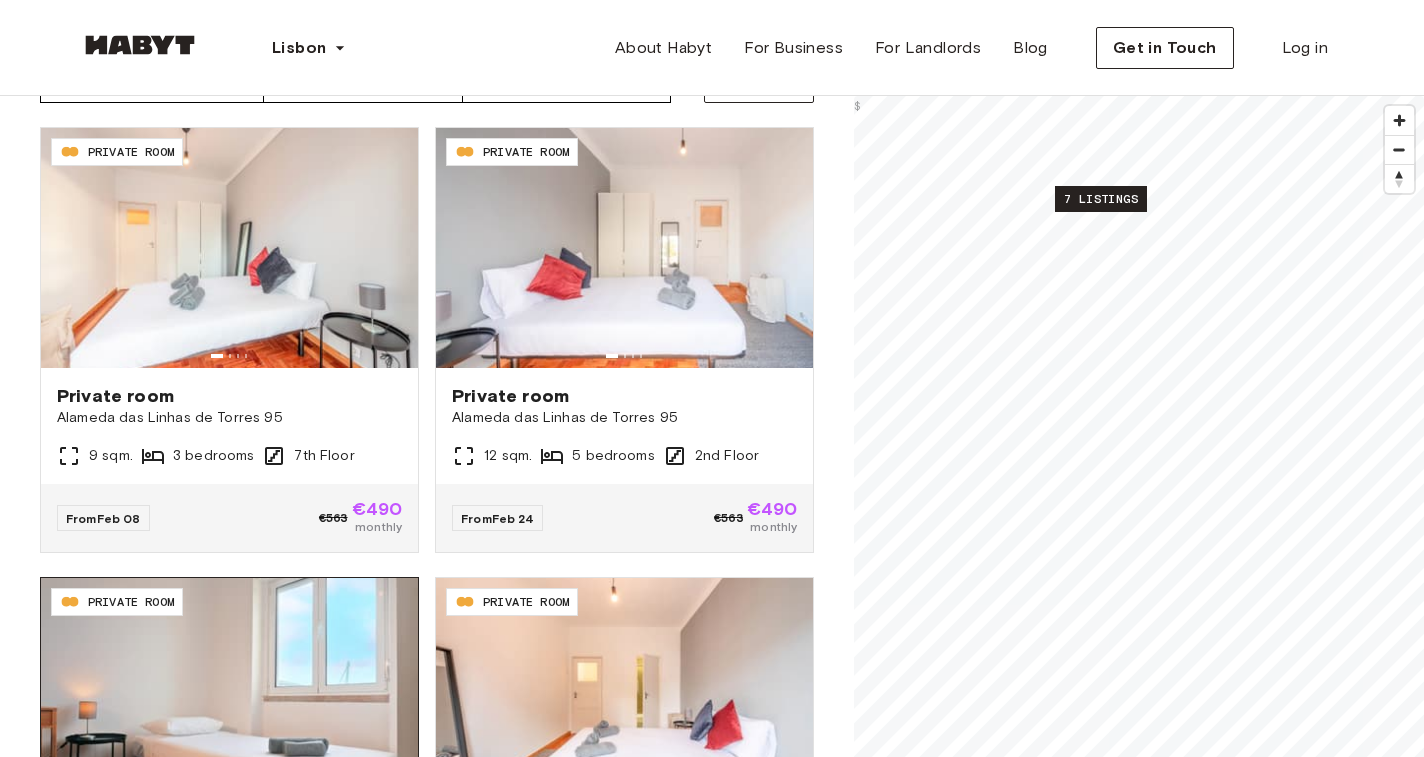 scroll, scrollTop: 0, scrollLeft: 0, axis: both 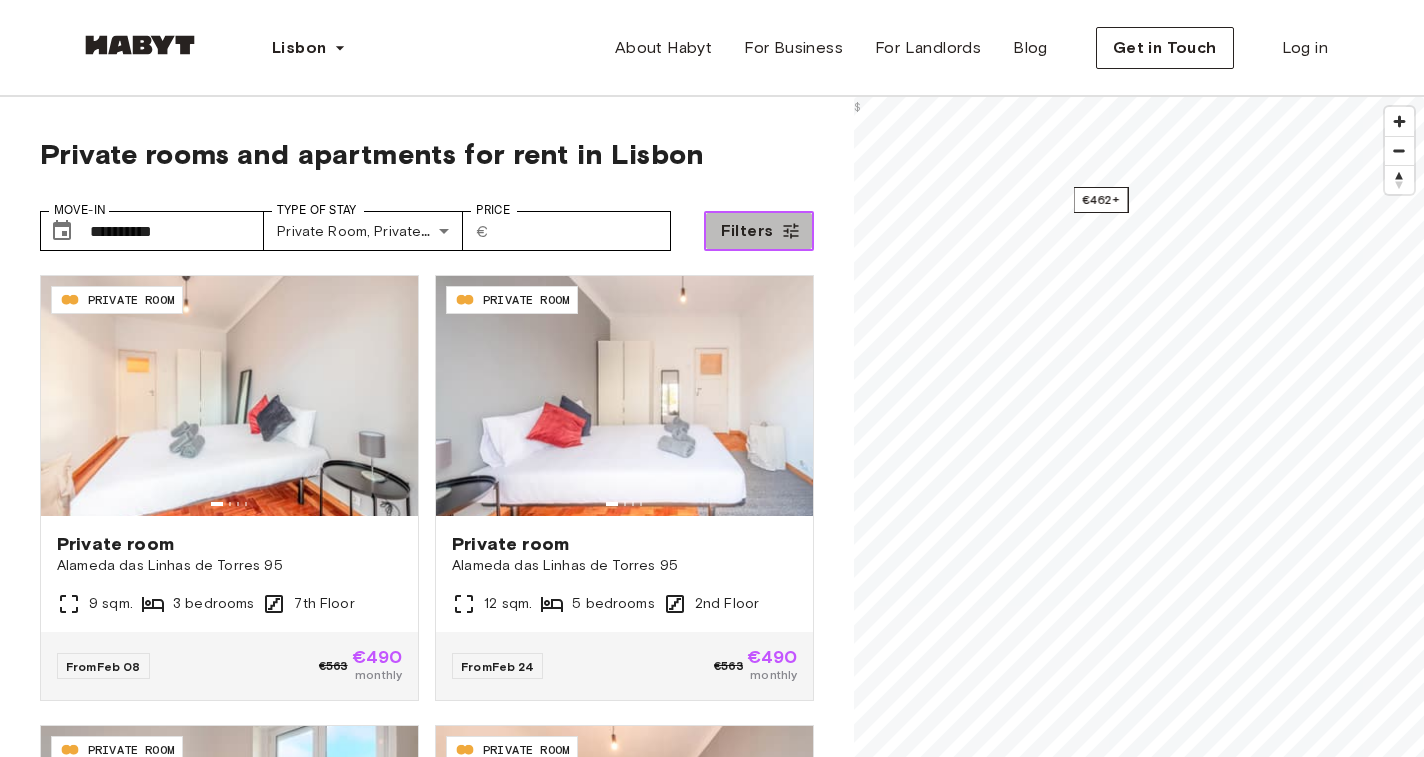 click on "Filters" at bounding box center (747, 231) 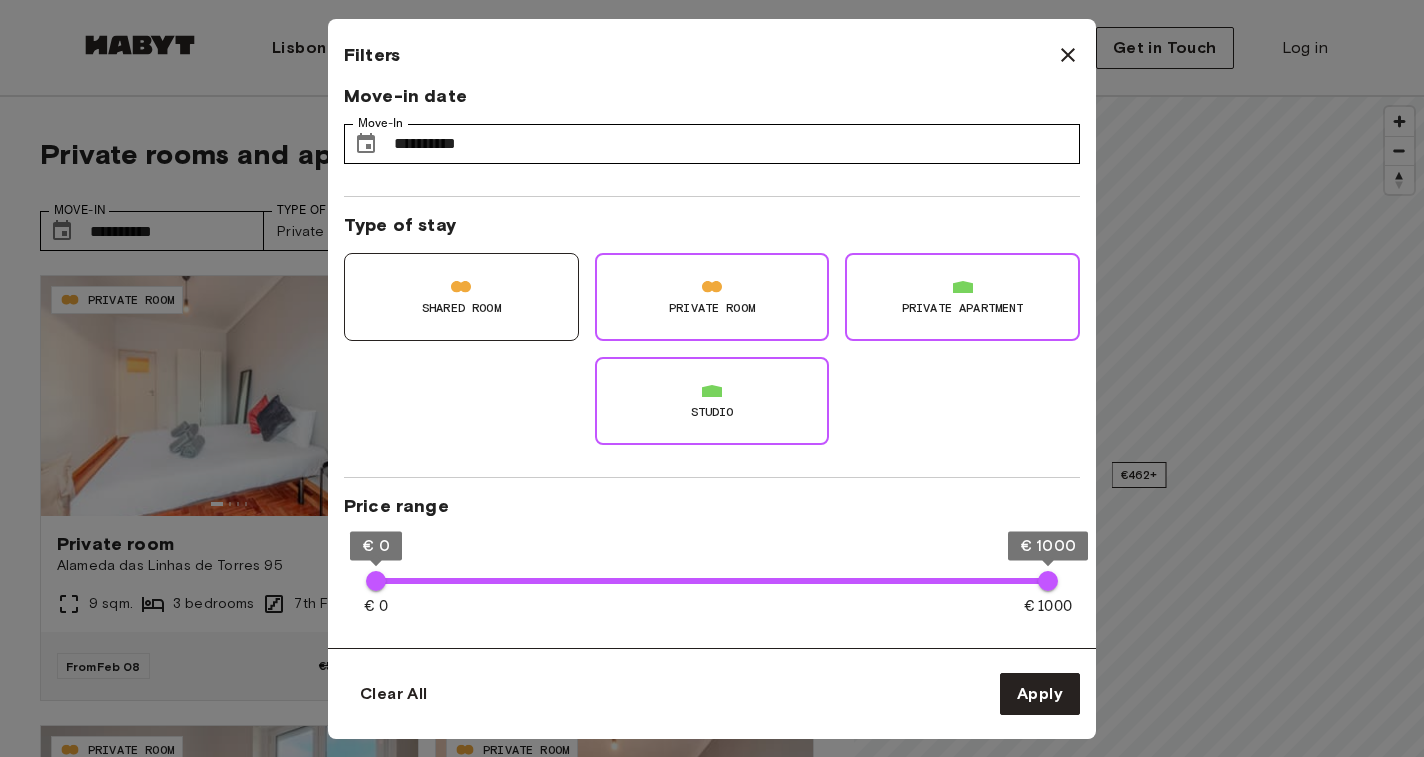 scroll, scrollTop: 0, scrollLeft: 0, axis: both 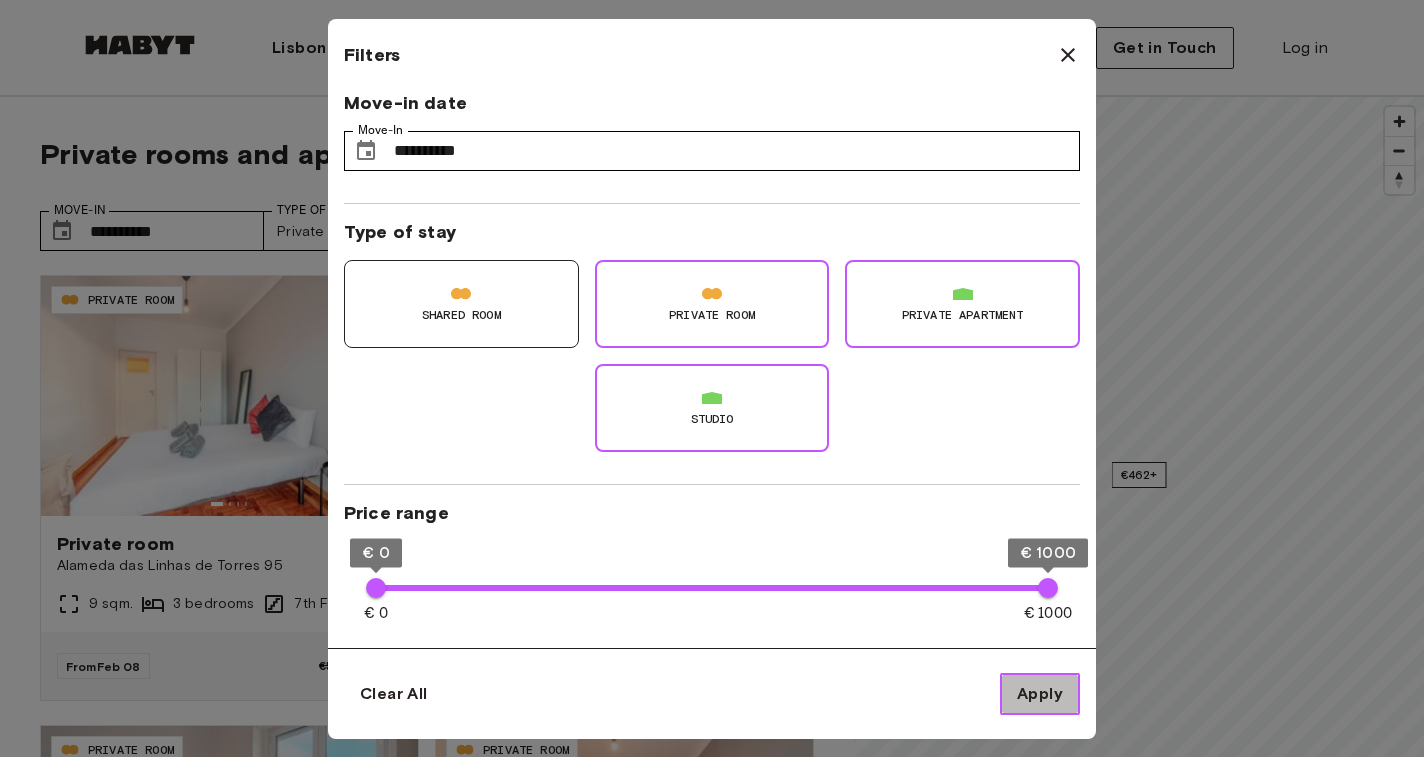 click on "Apply" at bounding box center (1040, 694) 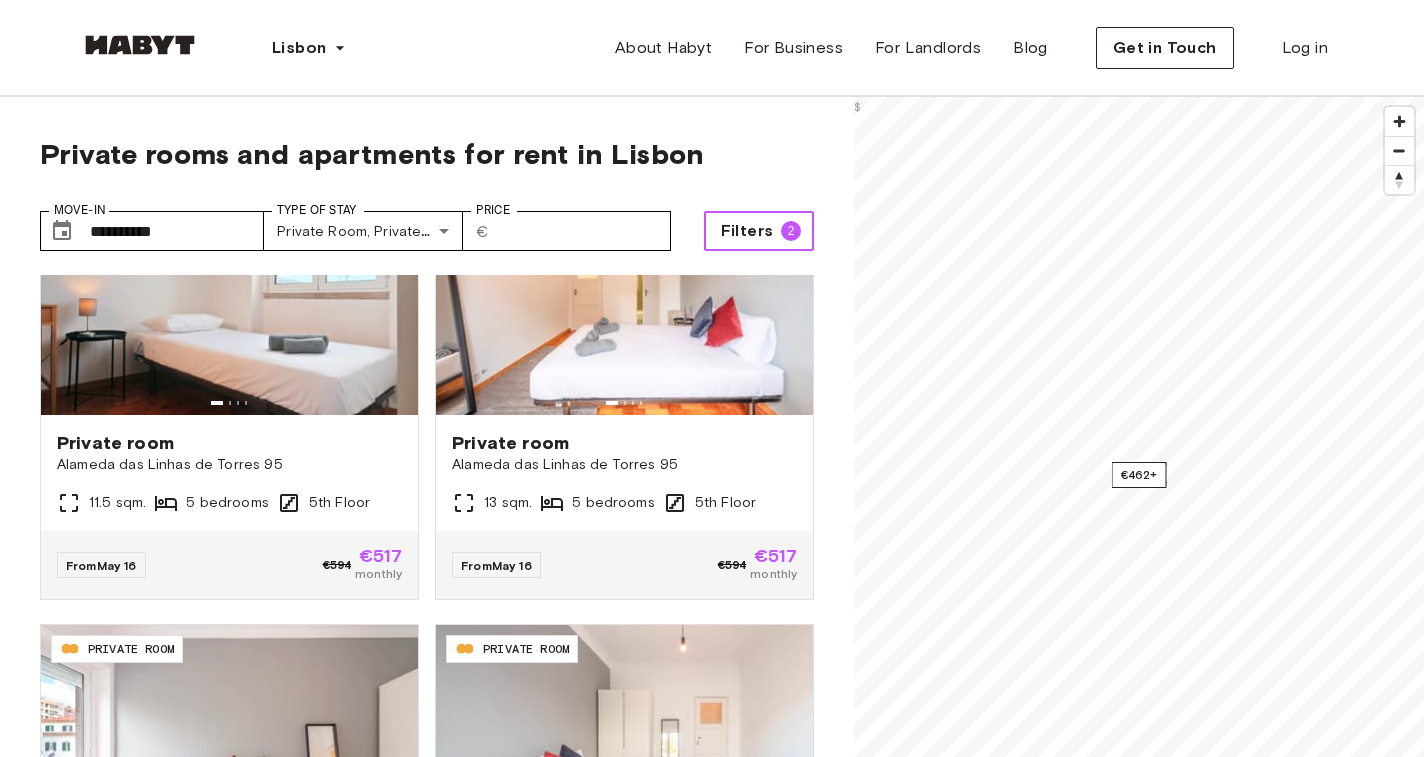 scroll, scrollTop: 522, scrollLeft: 0, axis: vertical 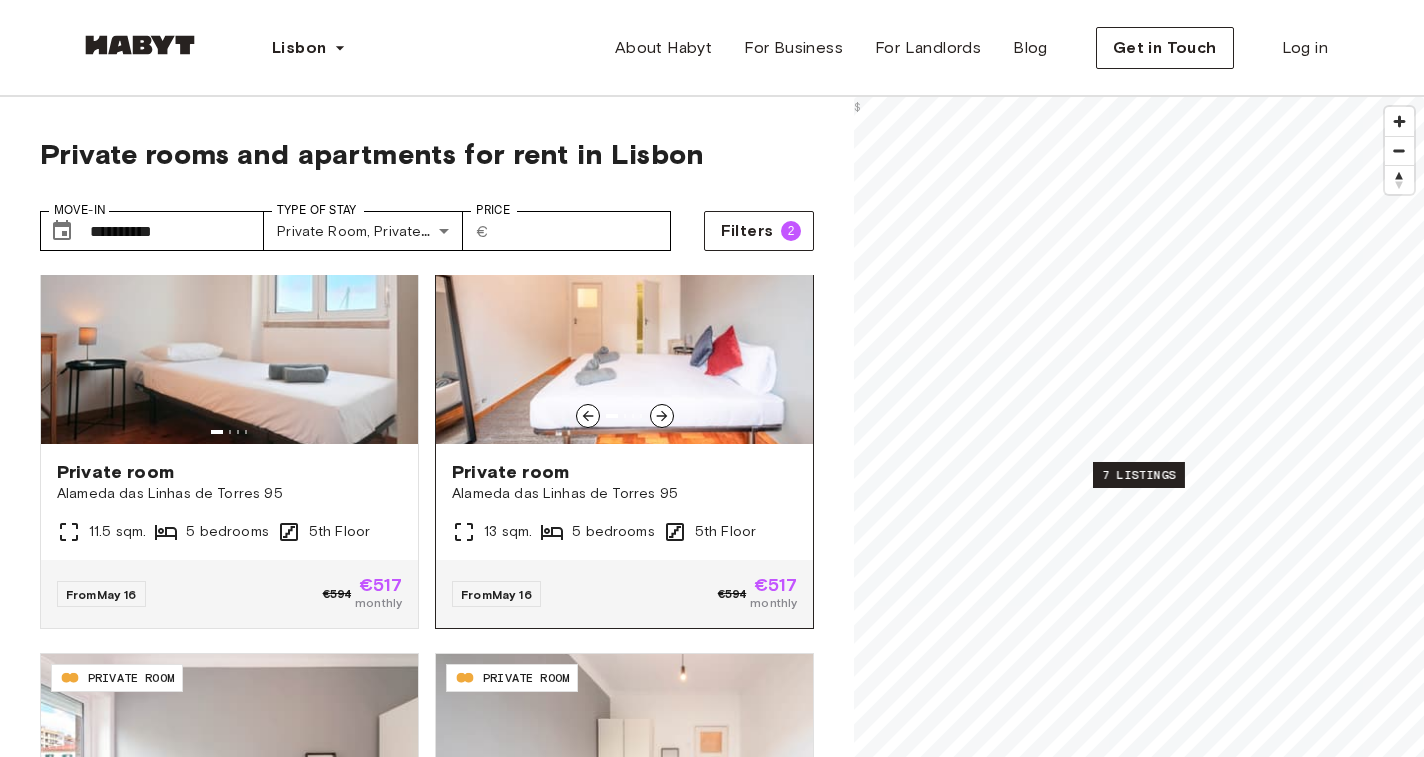 click at bounding box center [624, 416] 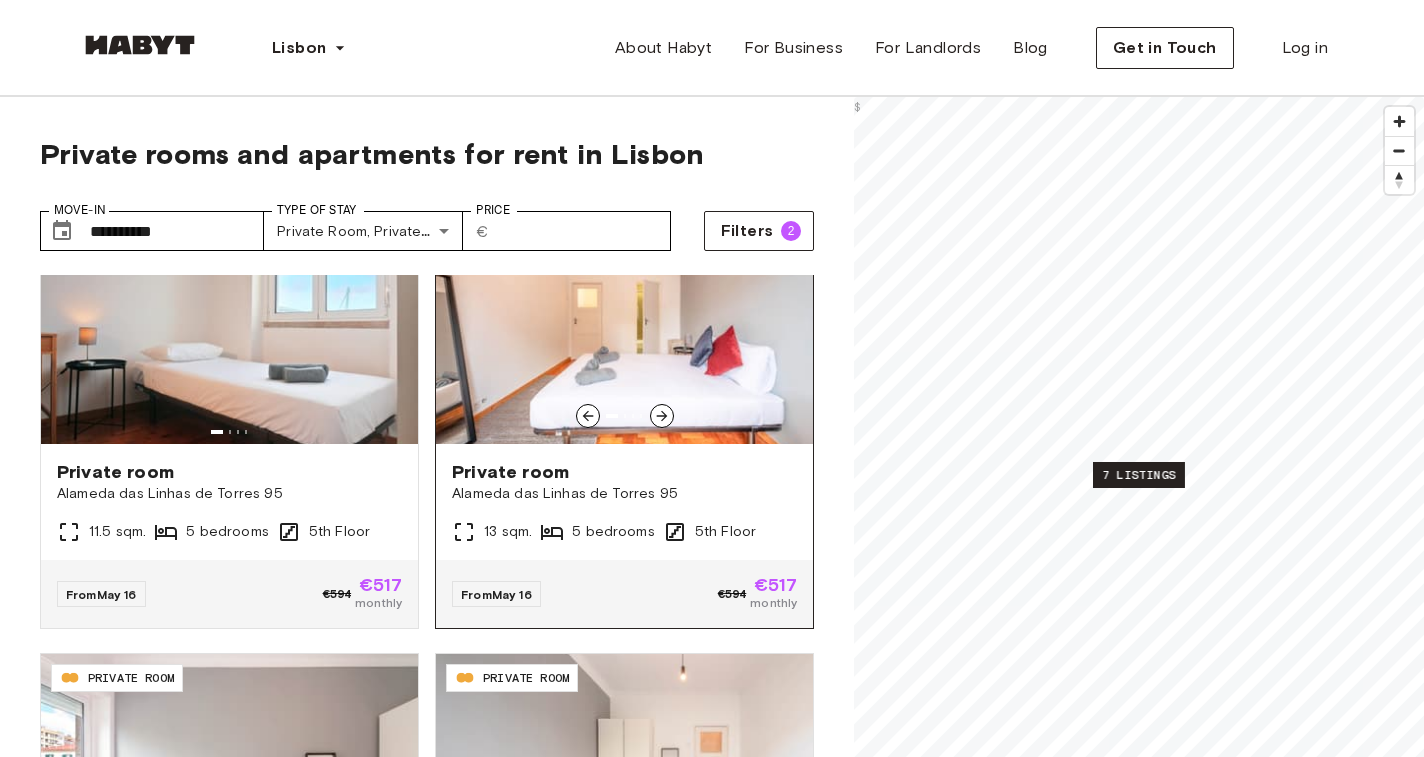 scroll, scrollTop: 505, scrollLeft: 0, axis: vertical 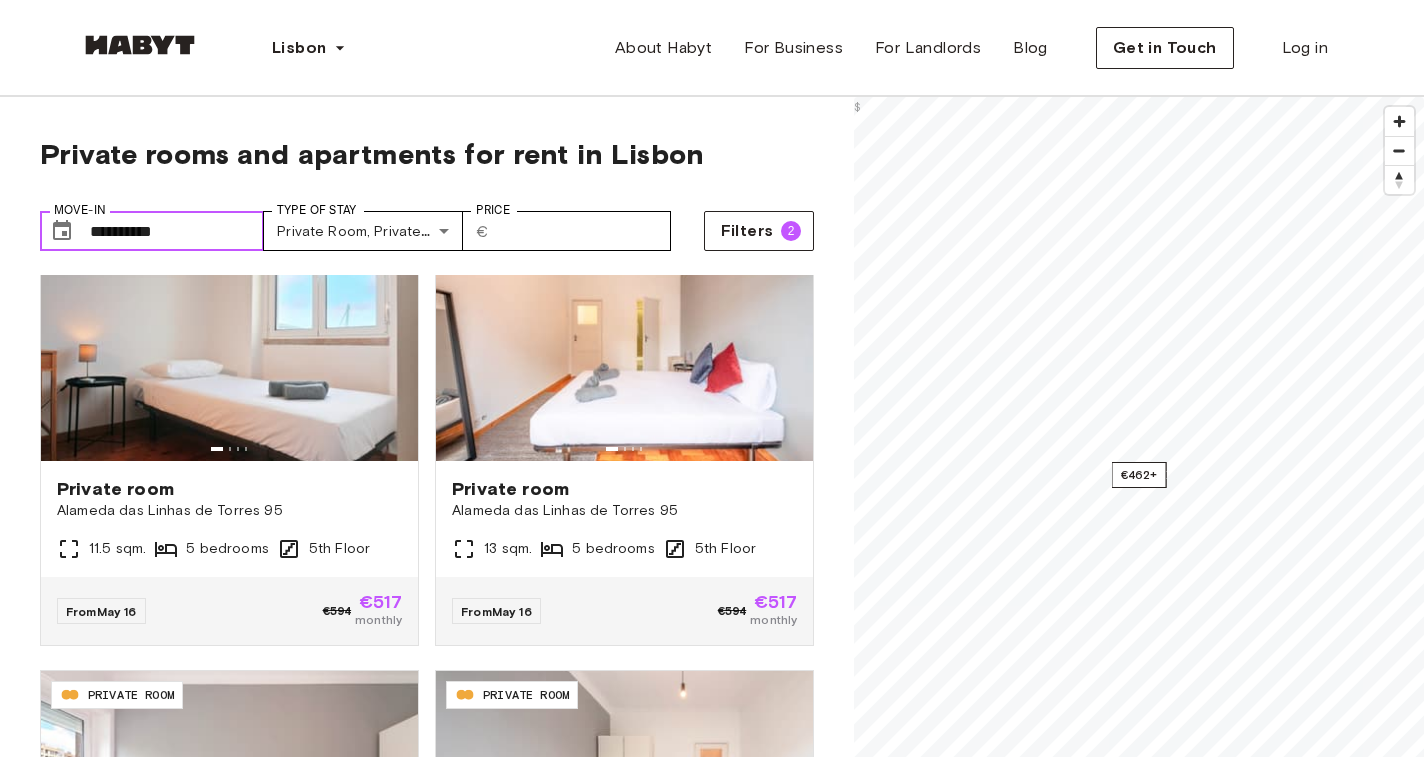 click on "**********" at bounding box center (177, 231) 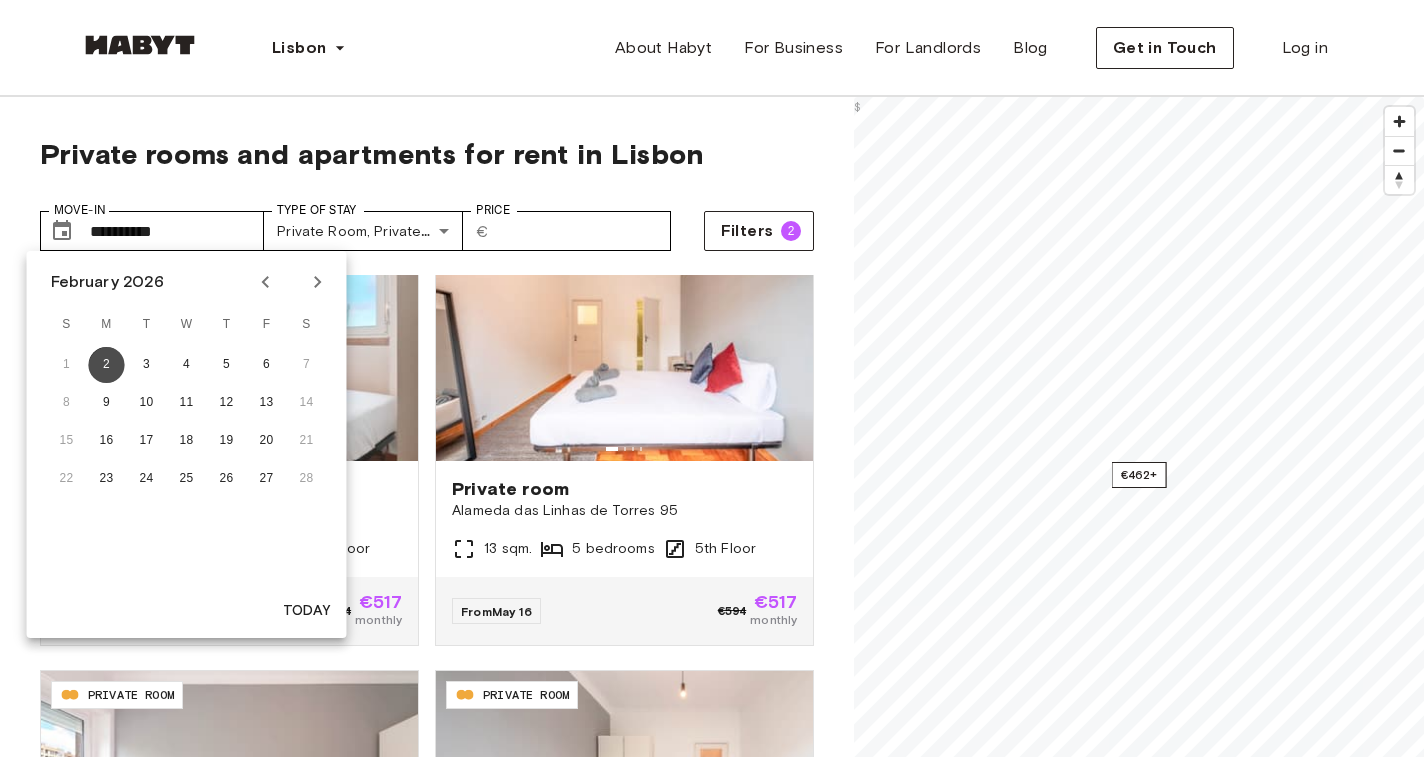 click on "2" at bounding box center (107, 365) 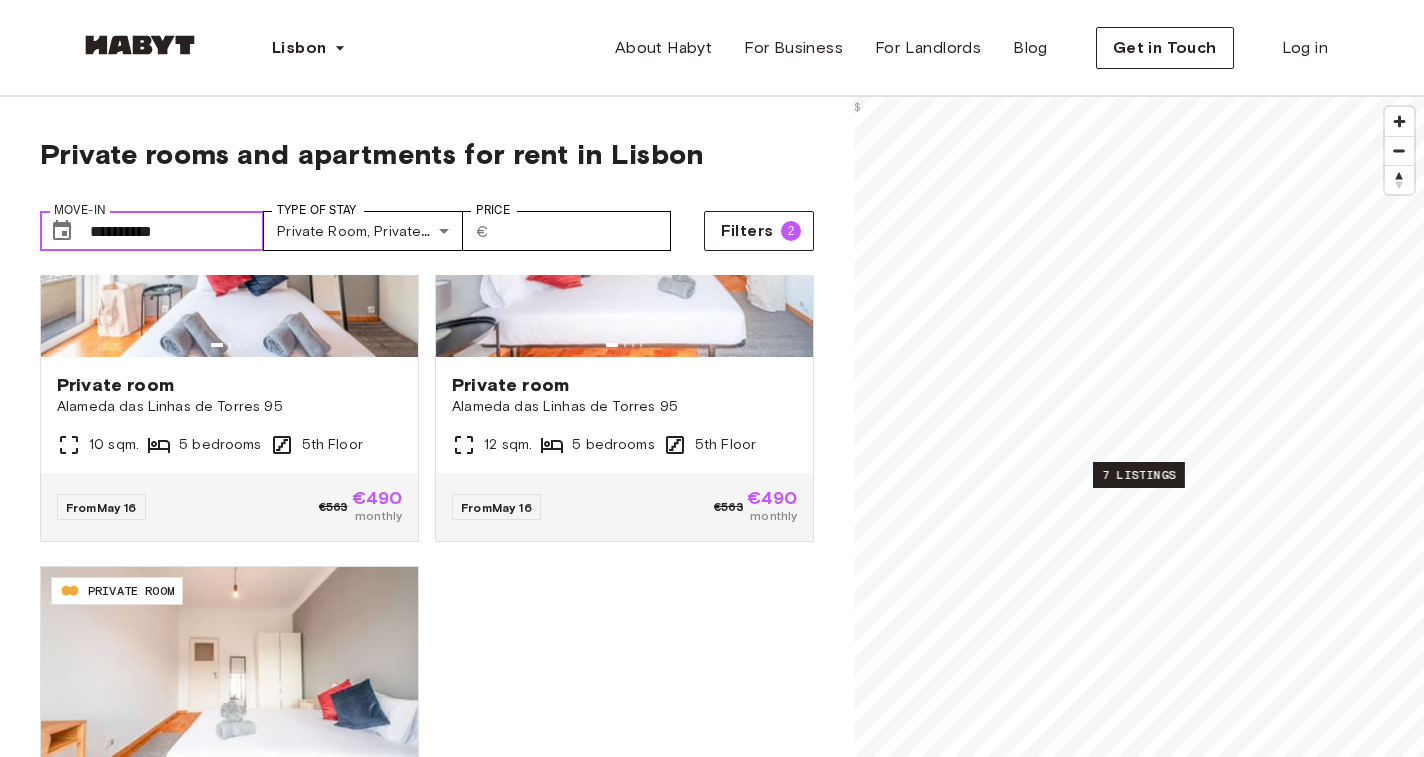 scroll, scrollTop: 1059, scrollLeft: 0, axis: vertical 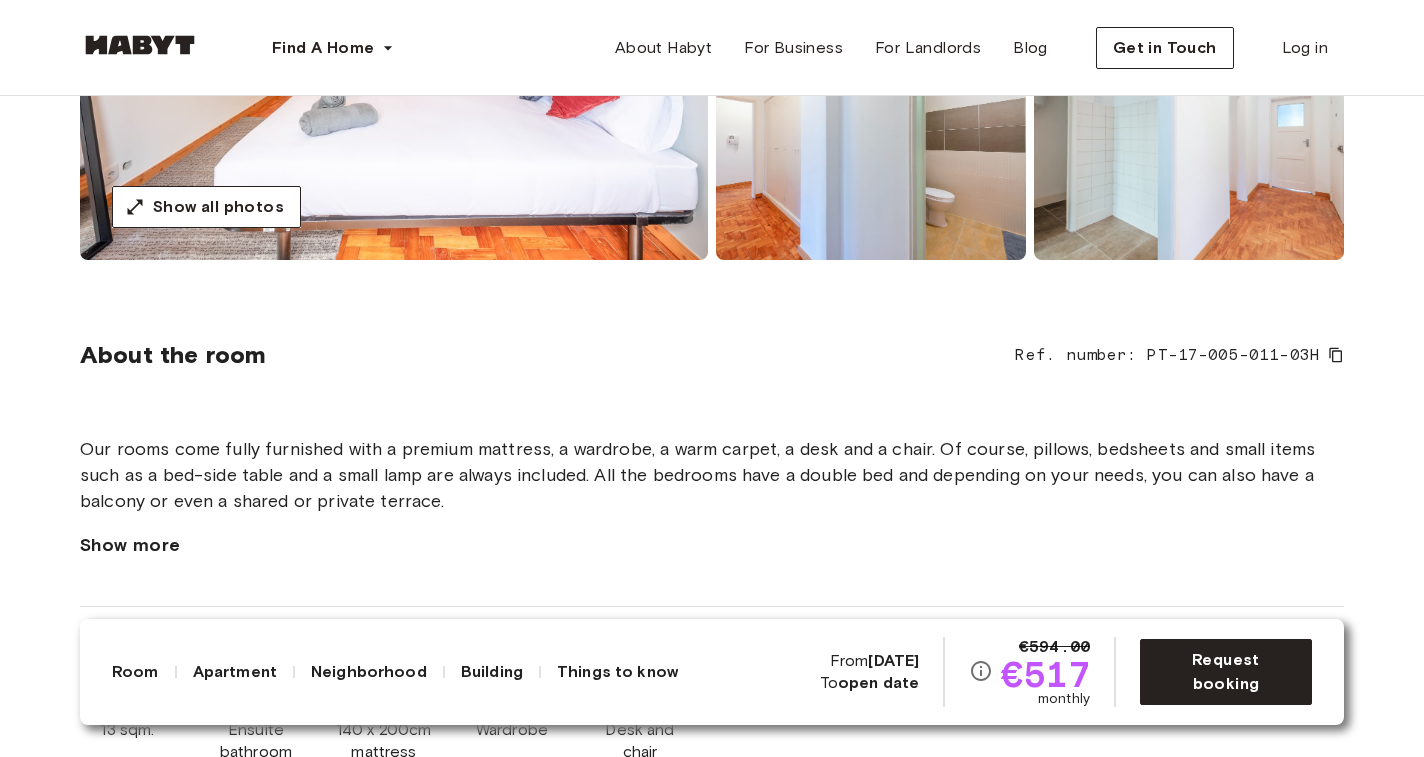 click on "Our rooms come fully furnished with a premium mattress, a wardrobe, a warm carpet, a desk and a chair. Of course, pillows, bedsheets and small items such as a bed-side table and a small lamp are always included. All the bedrooms have a double bed and depending on your needs, you can also have a balcony or even a shared or private terrace.﻿" at bounding box center [712, 475] 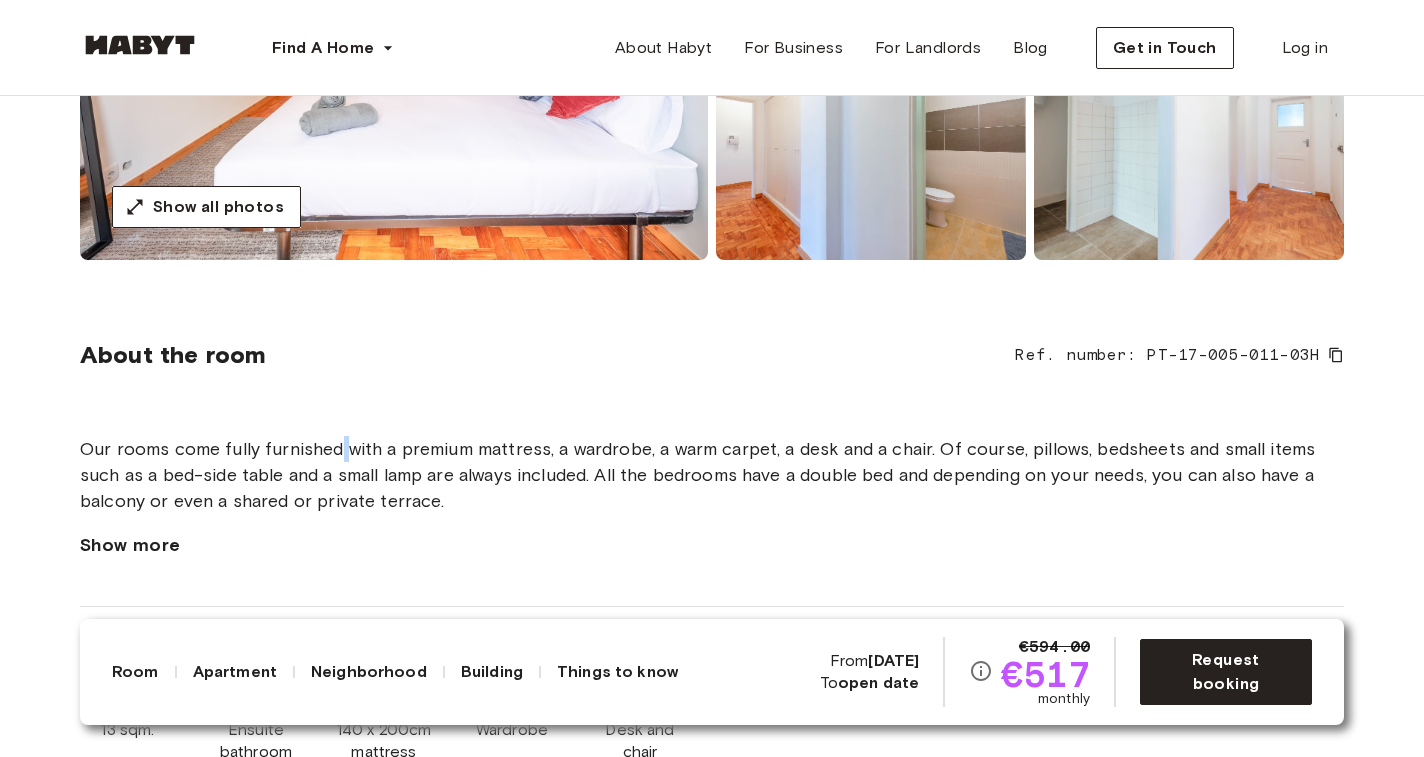 click on "Our rooms come fully furnished with a premium mattress, a wardrobe, a warm carpet, a desk and a chair. Of course, pillows, bedsheets and small items such as a bed-side table and a small lamp are always included. All the bedrooms have a double bed and depending on your needs, you can also have a balcony or even a shared or private terrace.﻿" at bounding box center [712, 475] 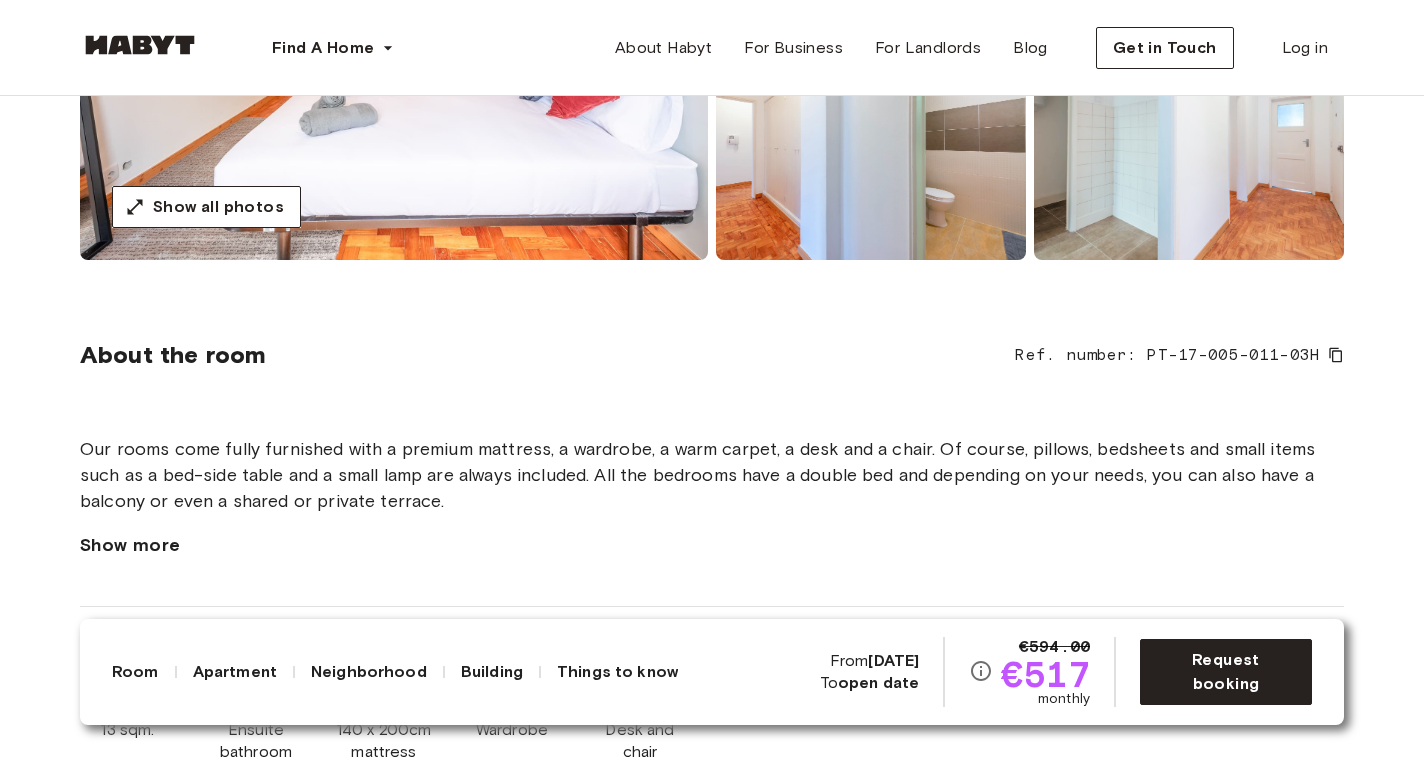 click on "Our rooms come fully furnished with a premium mattress, a wardrobe, a warm carpet, a desk and a chair. Of course, pillows, bedsheets and small items such as a bed-side table and a small lamp are always included. All the bedrooms have a double bed and depending on your needs, you can also have a balcony or even a shared or private terrace.﻿" at bounding box center [712, 475] 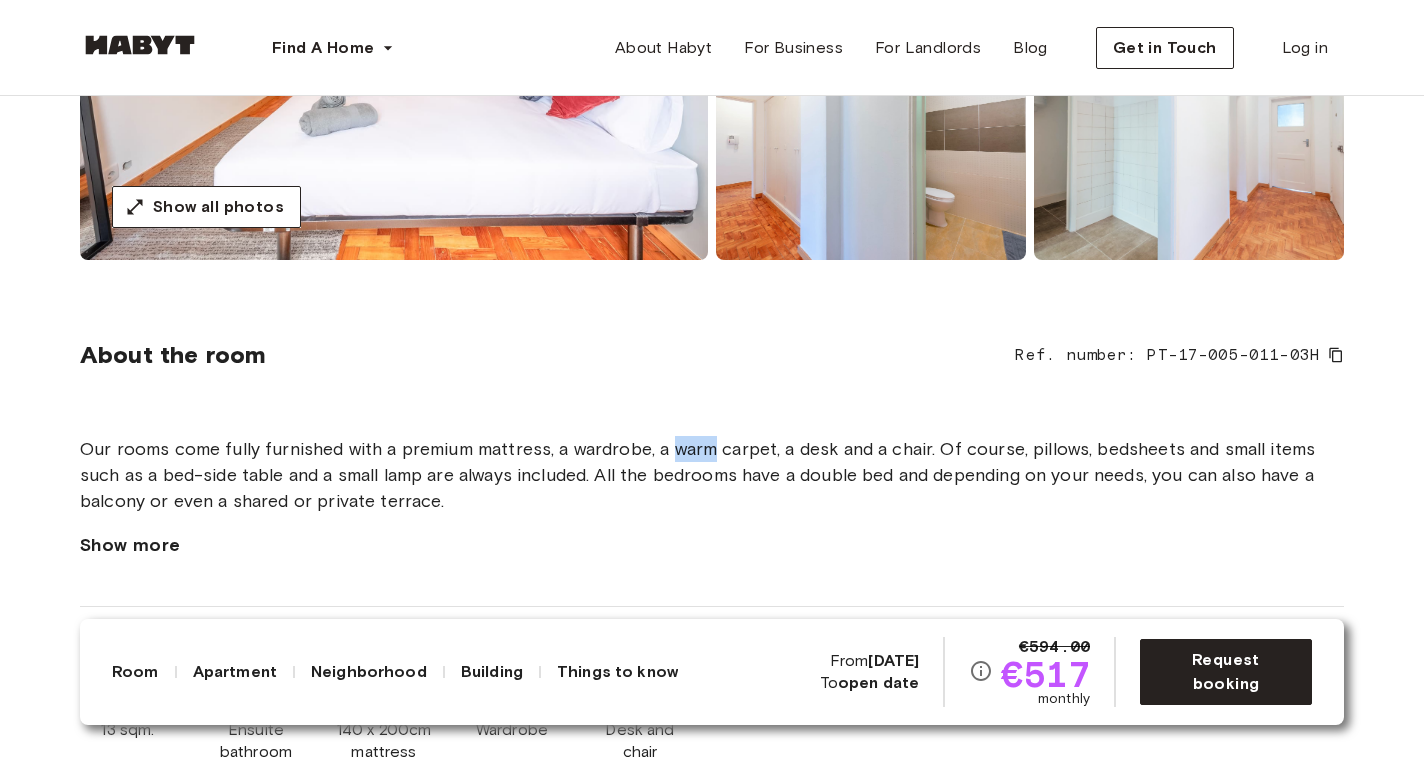 click on "Our rooms come fully furnished with a premium mattress, a wardrobe, a warm carpet, a desk and a chair. Of course, pillows, bedsheets and small items such as a bed-side table and a small lamp are always included. All the bedrooms have a double bed and depending on your needs, you can also have a balcony or even a shared or private terrace.﻿" at bounding box center (712, 475) 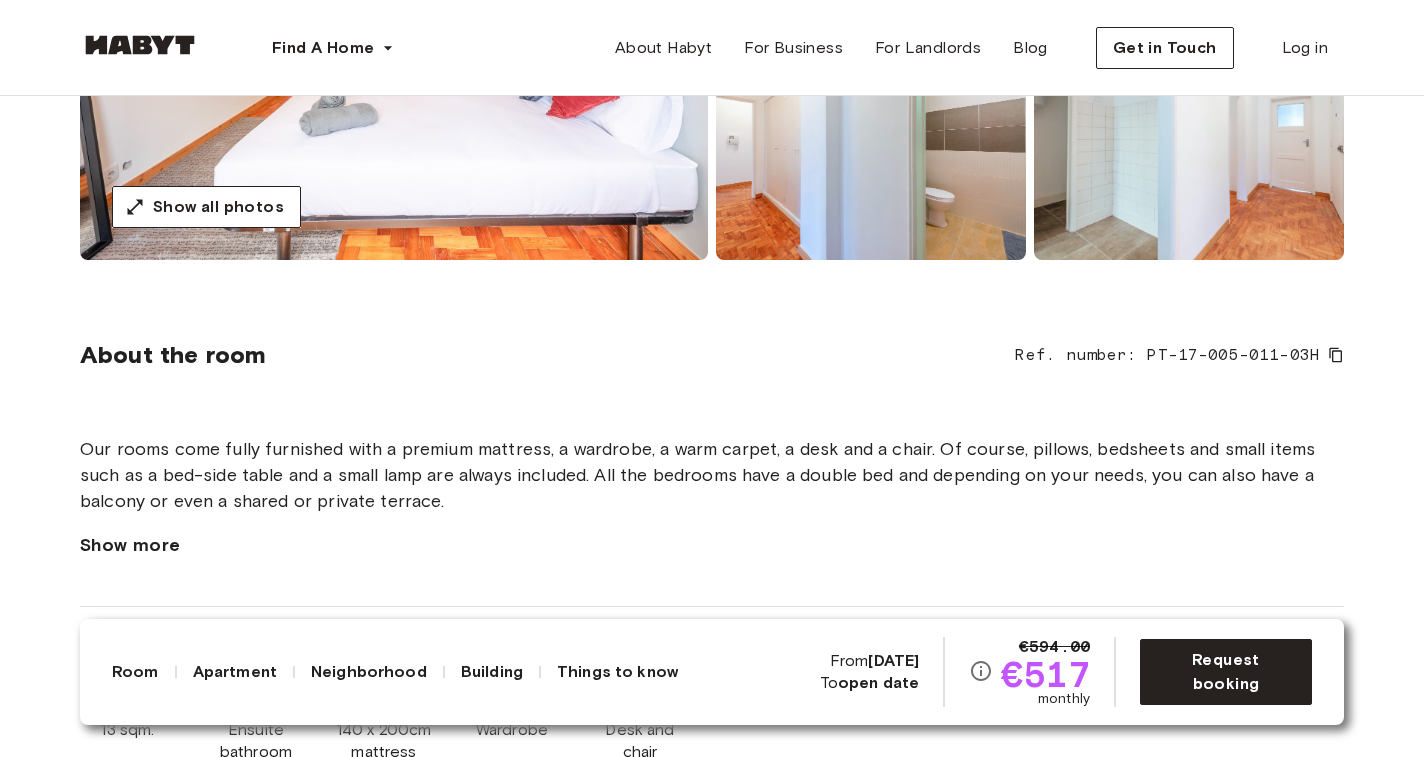 click on "Our rooms come fully furnished with a premium mattress, a wardrobe, a warm carpet, a desk and a chair. Of course, pillows, bedsheets and small items such as a bed-side table and a small lamp are always included. All the bedrooms have a double bed and depending on your needs, you can also have a balcony or even a shared or private terrace.﻿" at bounding box center (712, 475) 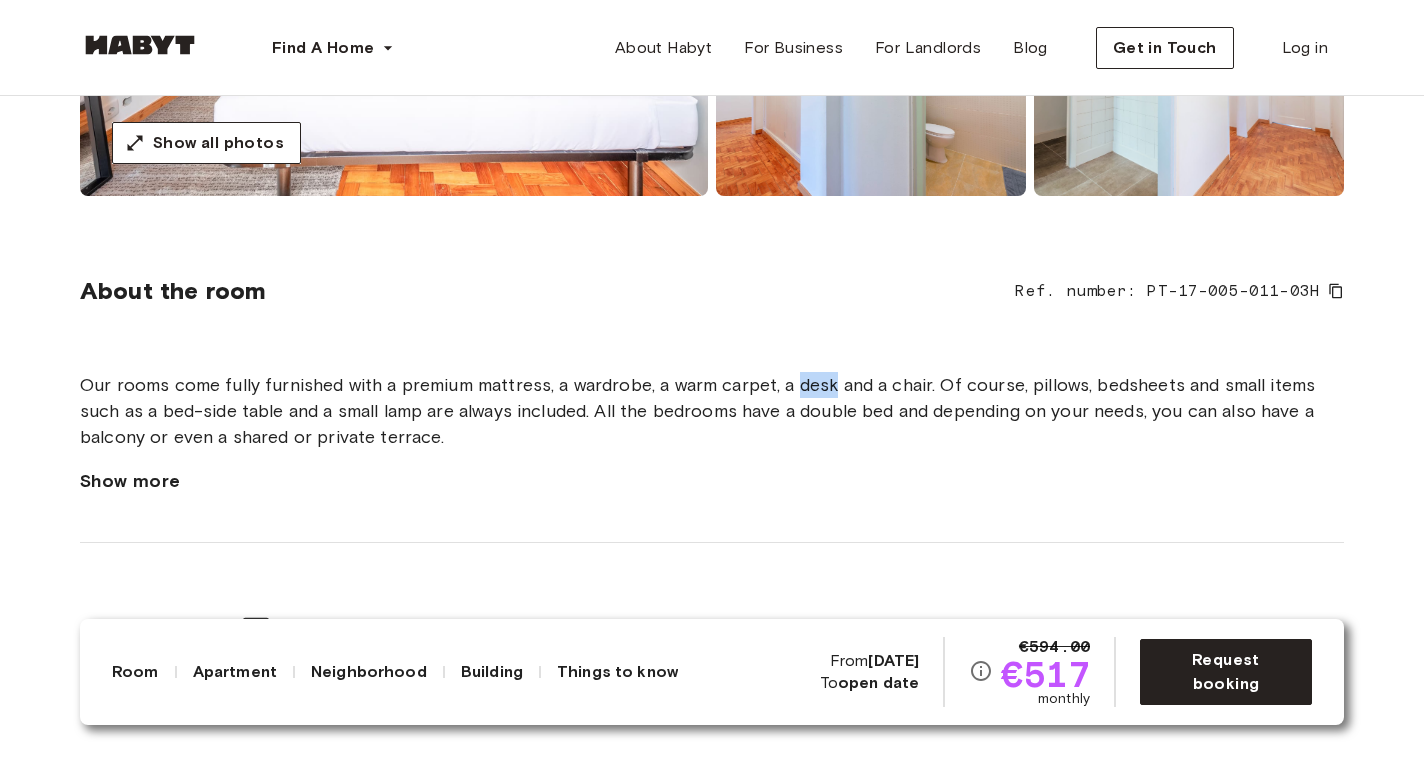 scroll, scrollTop: 547, scrollLeft: 0, axis: vertical 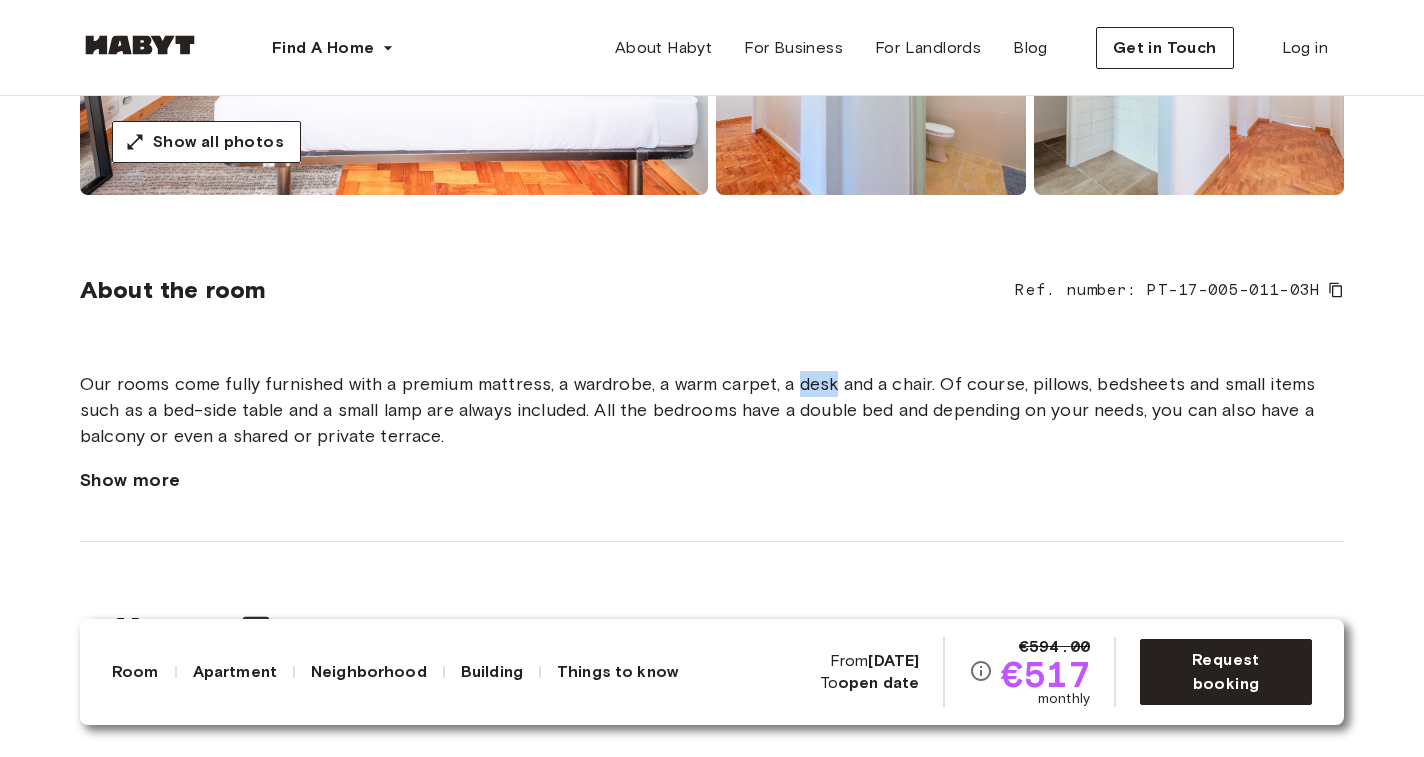 click on "Our rooms come fully furnished with a premium mattress, a wardrobe, a warm carpet, a desk and a chair. Of course, pillows, bedsheets and small items such as a bed-side table and a small lamp are always included. All the bedrooms have a double bed and depending on your needs, you can also have a balcony or even a shared or private terrace.﻿" at bounding box center [712, 410] 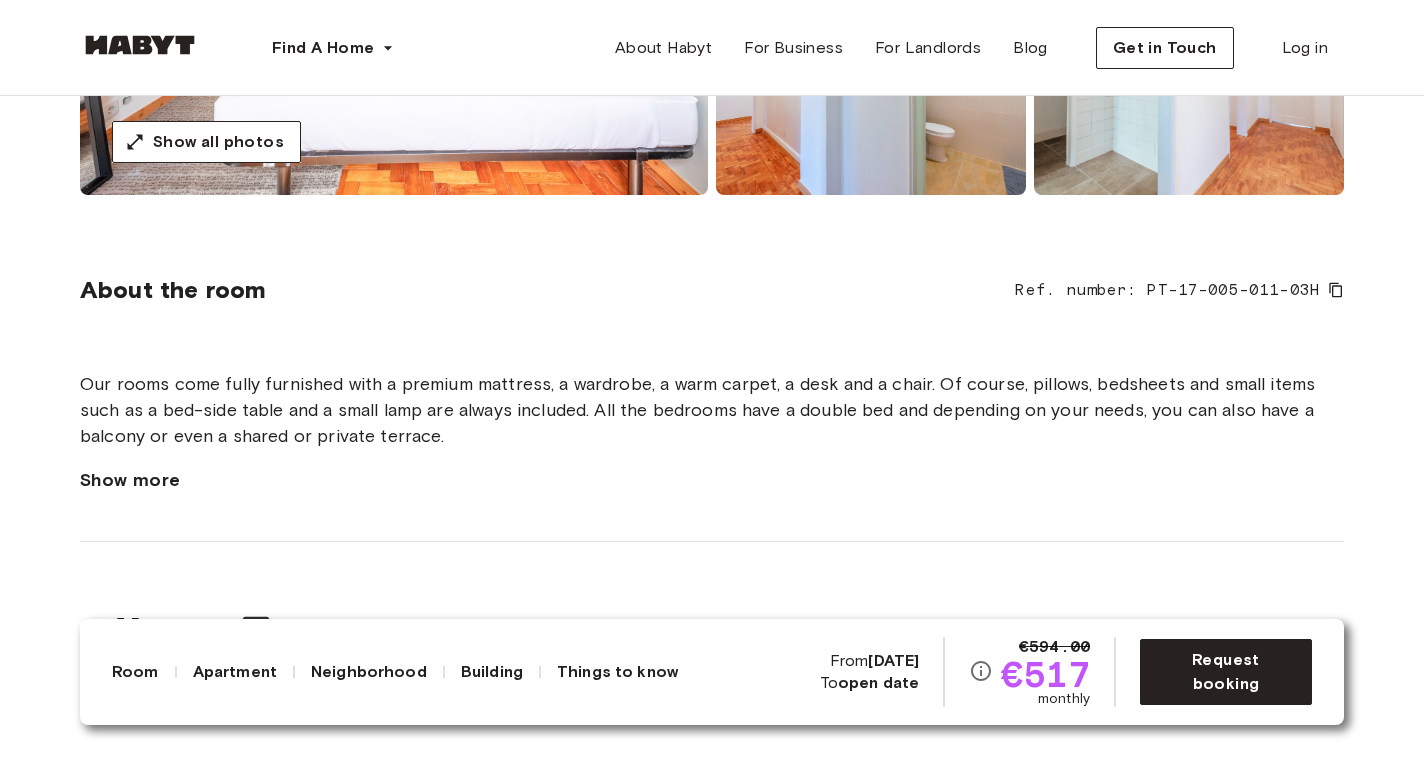 click on "Our rooms come fully furnished with a premium mattress, a wardrobe, a warm carpet, a desk and a chair. Of course, pillows, bedsheets and small items such as a bed-side table and a small lamp are always included. All the bedrooms have a double bed and depending on your needs, you can also have a balcony or even a shared or private terrace.﻿" at bounding box center (712, 410) 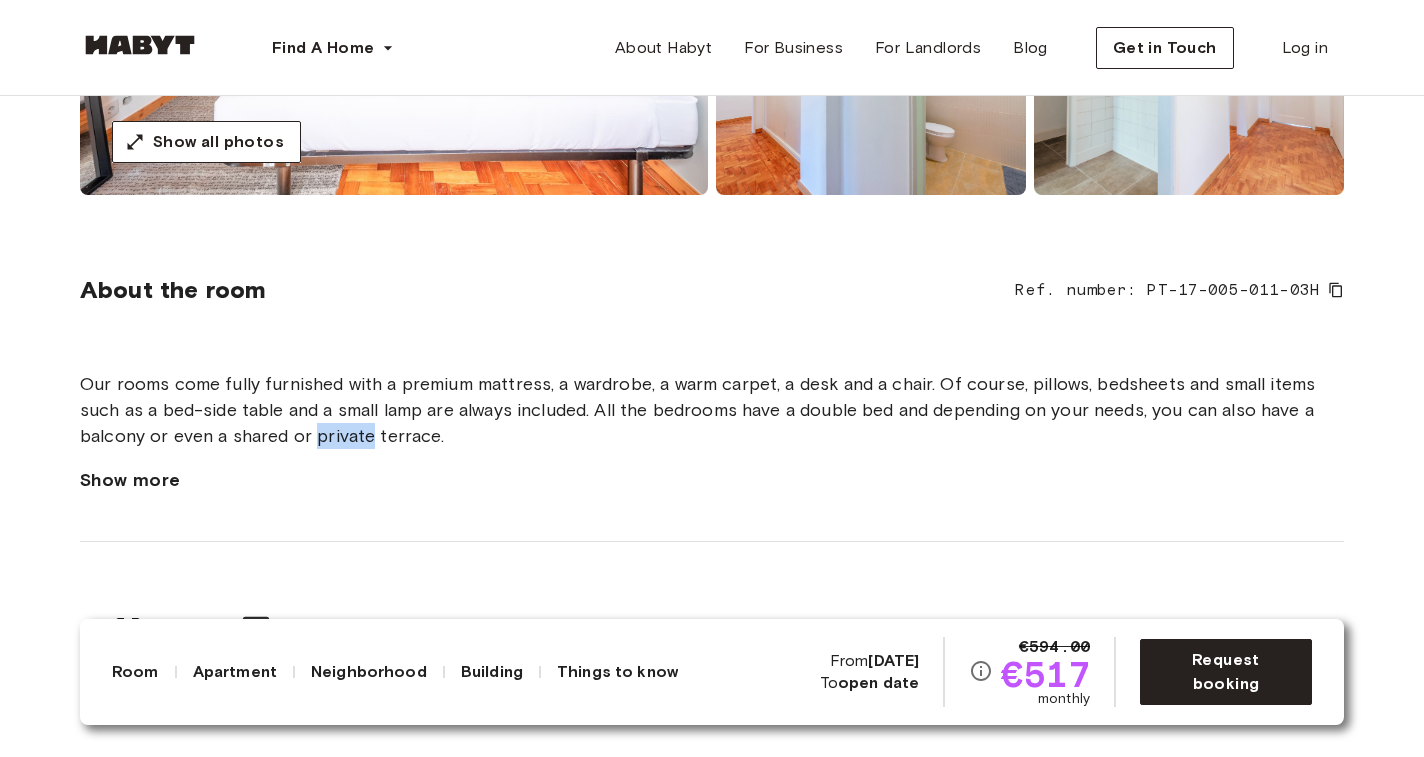 click on "Our rooms come fully furnished with a premium mattress, a wardrobe, a warm carpet, a desk and a chair. Of course, pillows, bedsheets and small items such as a bed-side table and a small lamp are always included. All the bedrooms have a double bed and depending on your needs, you can also have a balcony or even a shared or private terrace.﻿" at bounding box center [712, 410] 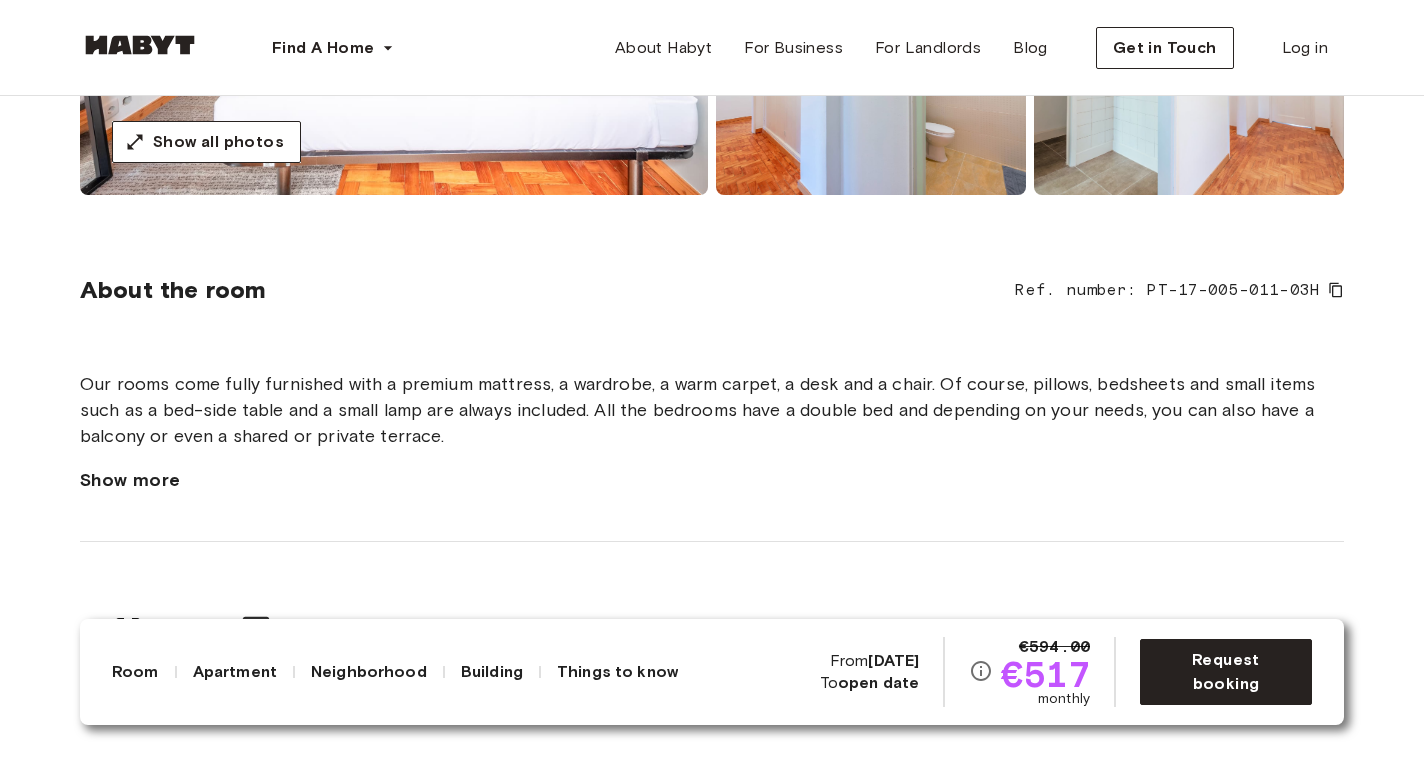click on "Our rooms come fully furnished with a premium mattress, a wardrobe, a warm carpet, a desk and a chair. Of course, pillows, bedsheets and small items such as a bed-side table and a small lamp are always included. All the bedrooms have a double bed and depending on your needs, you can also have a balcony or even a shared or private terrace.﻿" at bounding box center [712, 410] 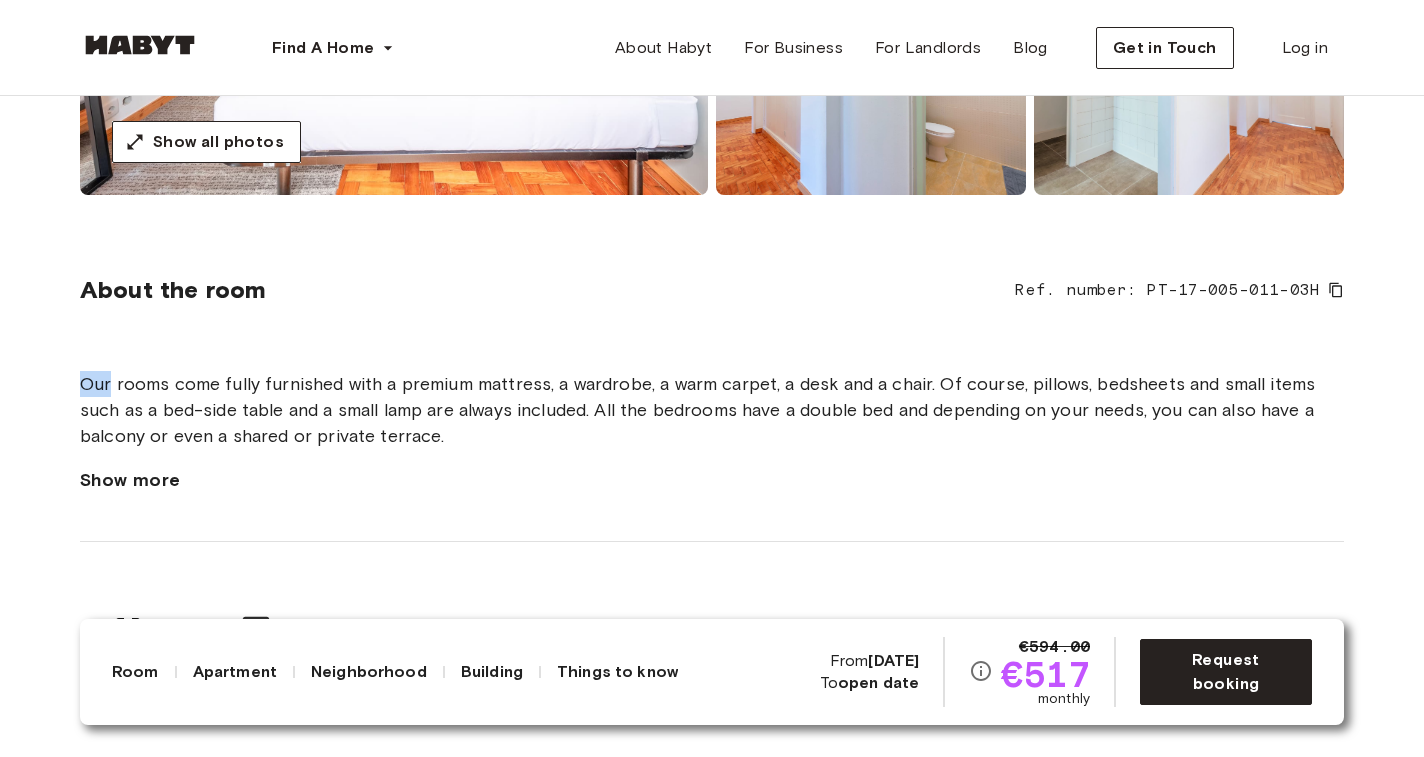 click on "Our rooms come fully furnished with a premium mattress, a wardrobe, a warm carpet, a desk and a chair. Of course, pillows, bedsheets and small items such as a bed-side table and a small lamp are always included. All the bedrooms have a double bed and depending on your needs, you can also have a balcony or even a shared or private terrace.﻿" at bounding box center [712, 410] 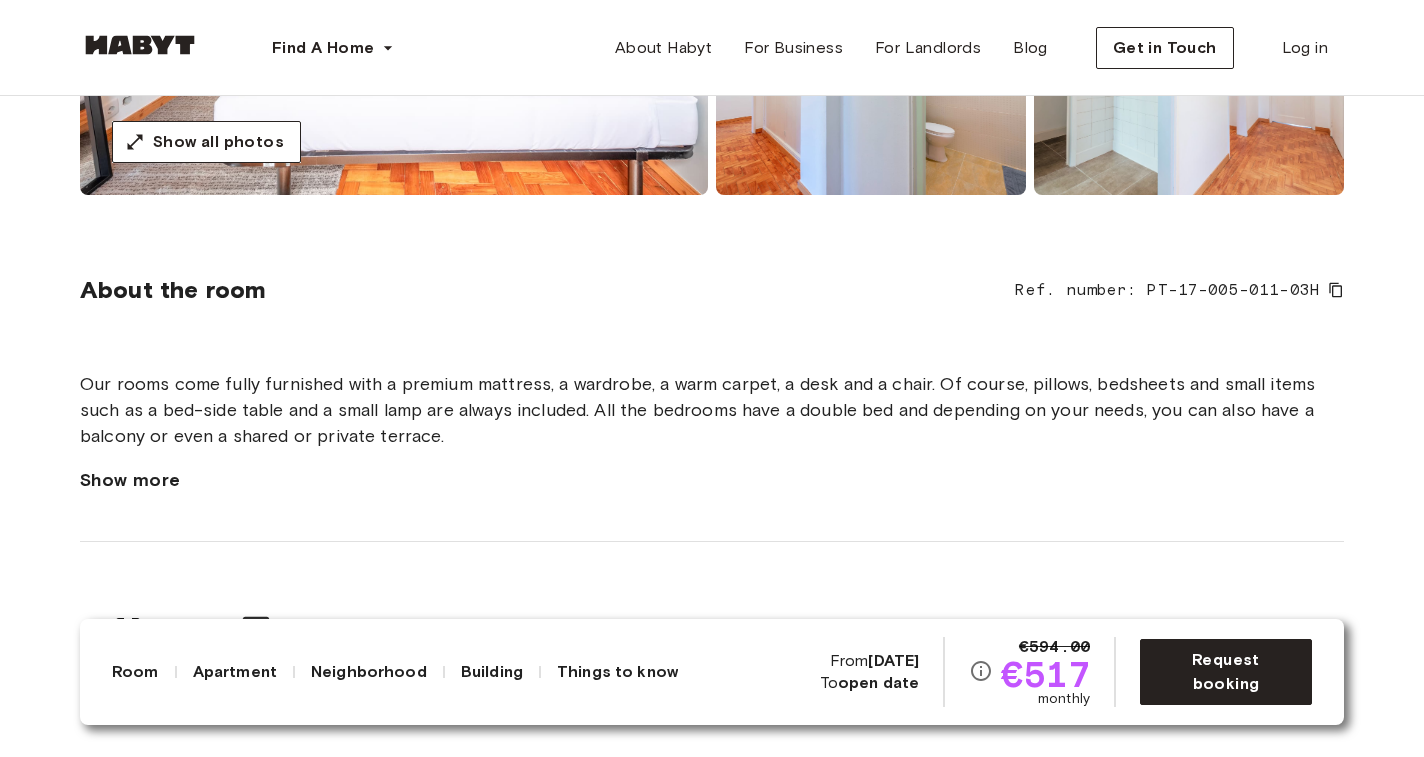 click on "Our rooms come fully furnished with a premium mattress, a wardrobe, a warm carpet, a desk and a chair. Of course, pillows, bedsheets and small items such as a bed-side table and a small lamp are always included. All the bedrooms have a double bed and depending on your needs, you can also have a balcony or even a shared or private terrace.﻿" at bounding box center [712, 410] 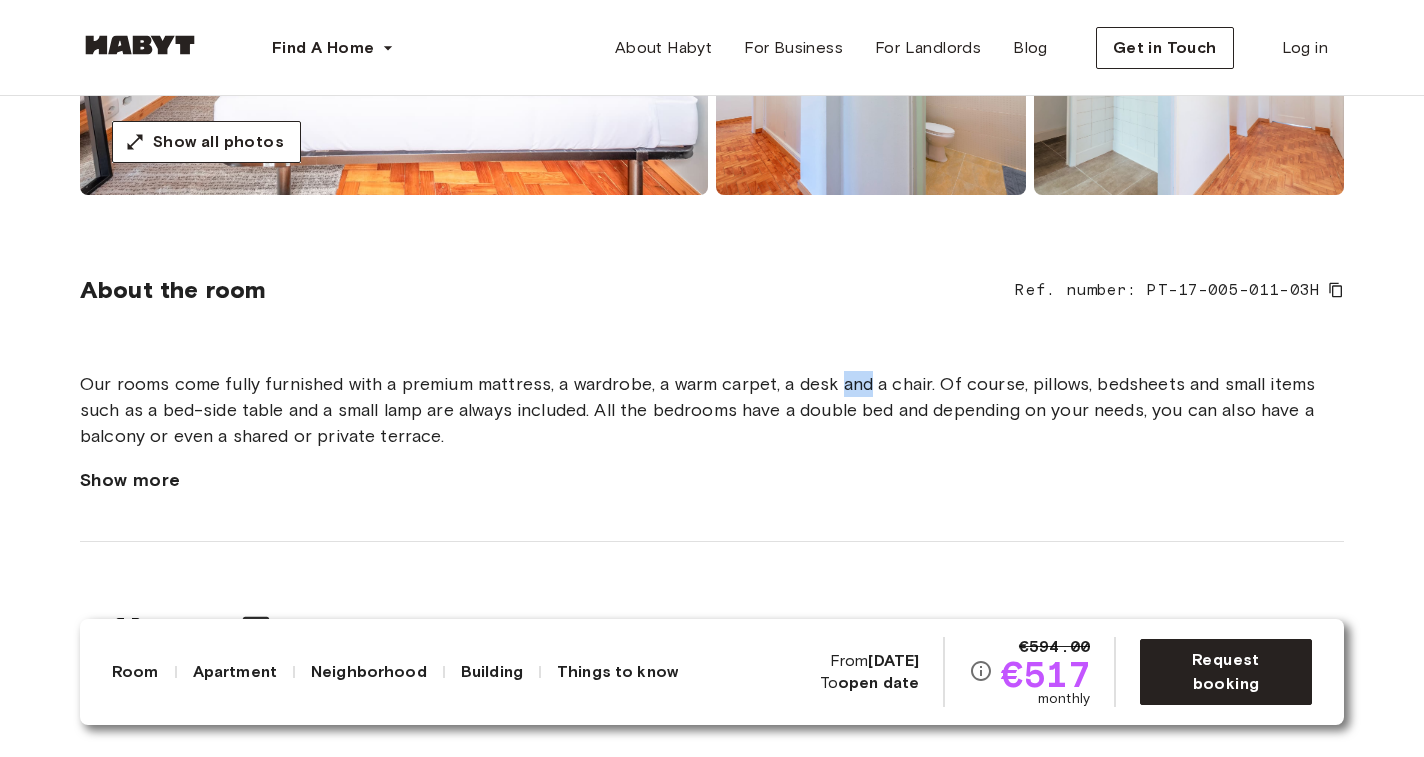 click on "Our rooms come fully furnished with a premium mattress, a wardrobe, a warm carpet, a desk and a chair. Of course, pillows, bedsheets and small items such as a bed-side table and a small lamp are always included. All the bedrooms have a double bed and depending on your needs, you can also have a balcony or even a shared or private terrace.﻿" at bounding box center [712, 410] 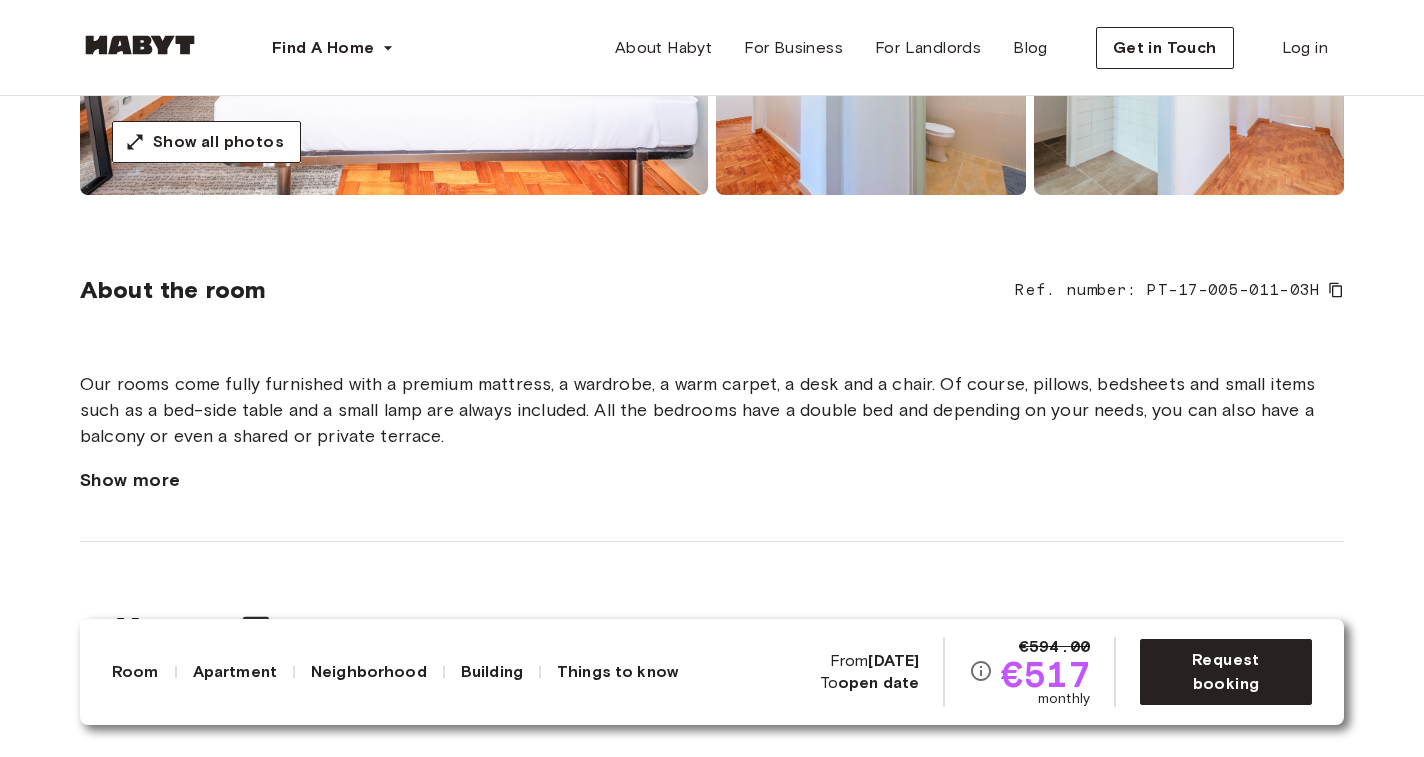 click on "Our rooms come fully furnished with a premium mattress, a wardrobe, a warm carpet, a desk and a chair. Of course, pillows, bedsheets and small items such as a bed-side table and a small lamp are always included. All the bedrooms have a double bed and depending on your needs, you can also have a balcony or even a shared or private terrace.﻿" at bounding box center [712, 410] 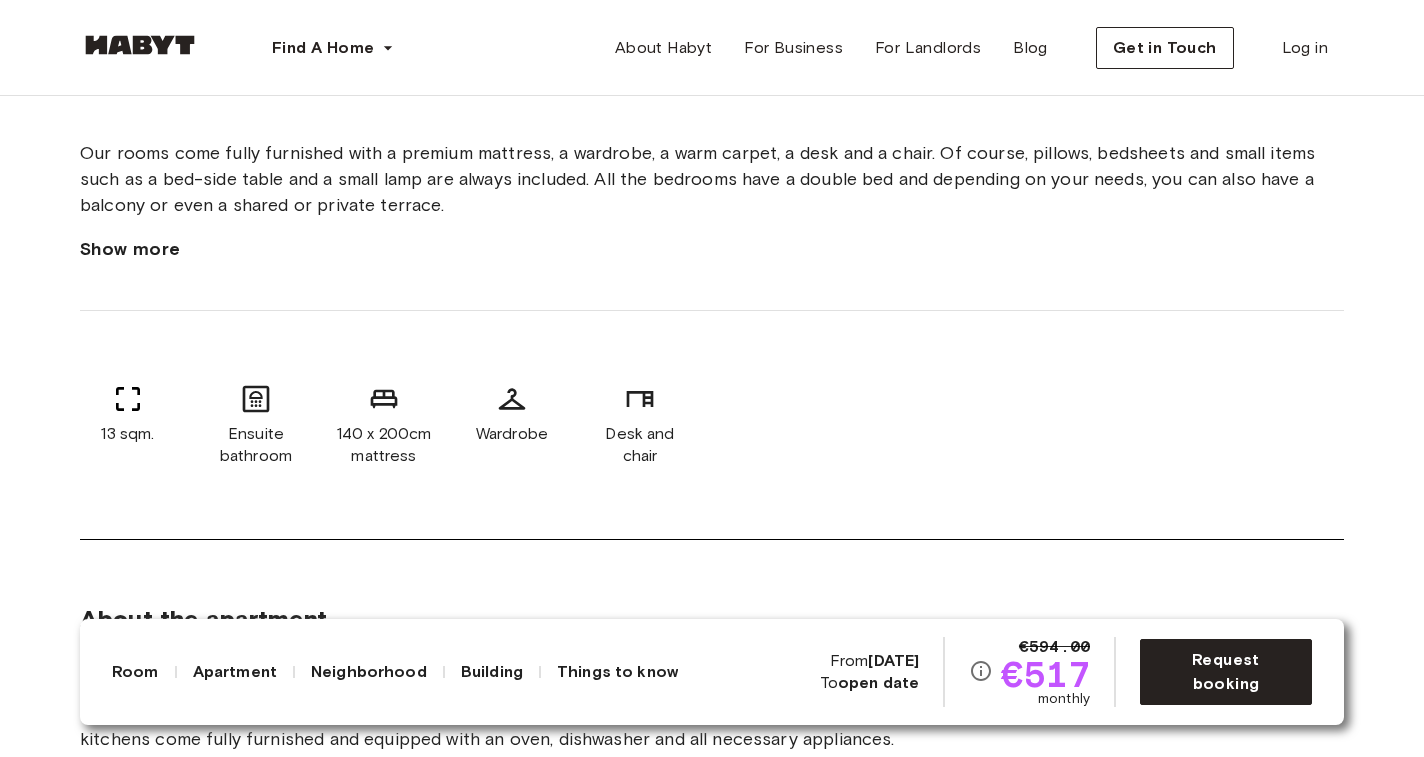 scroll, scrollTop: 796, scrollLeft: 0, axis: vertical 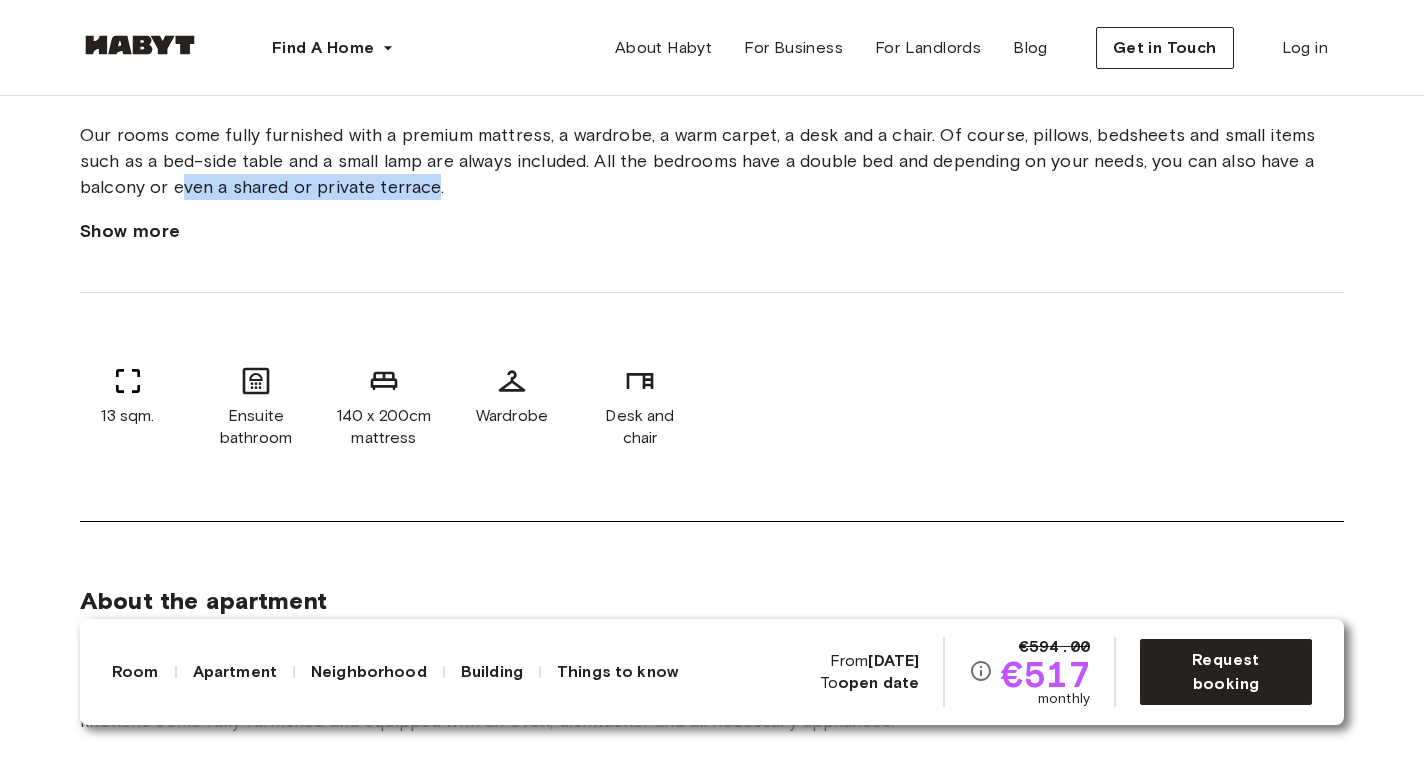 drag, startPoint x: 185, startPoint y: 189, endPoint x: 435, endPoint y: 189, distance: 250 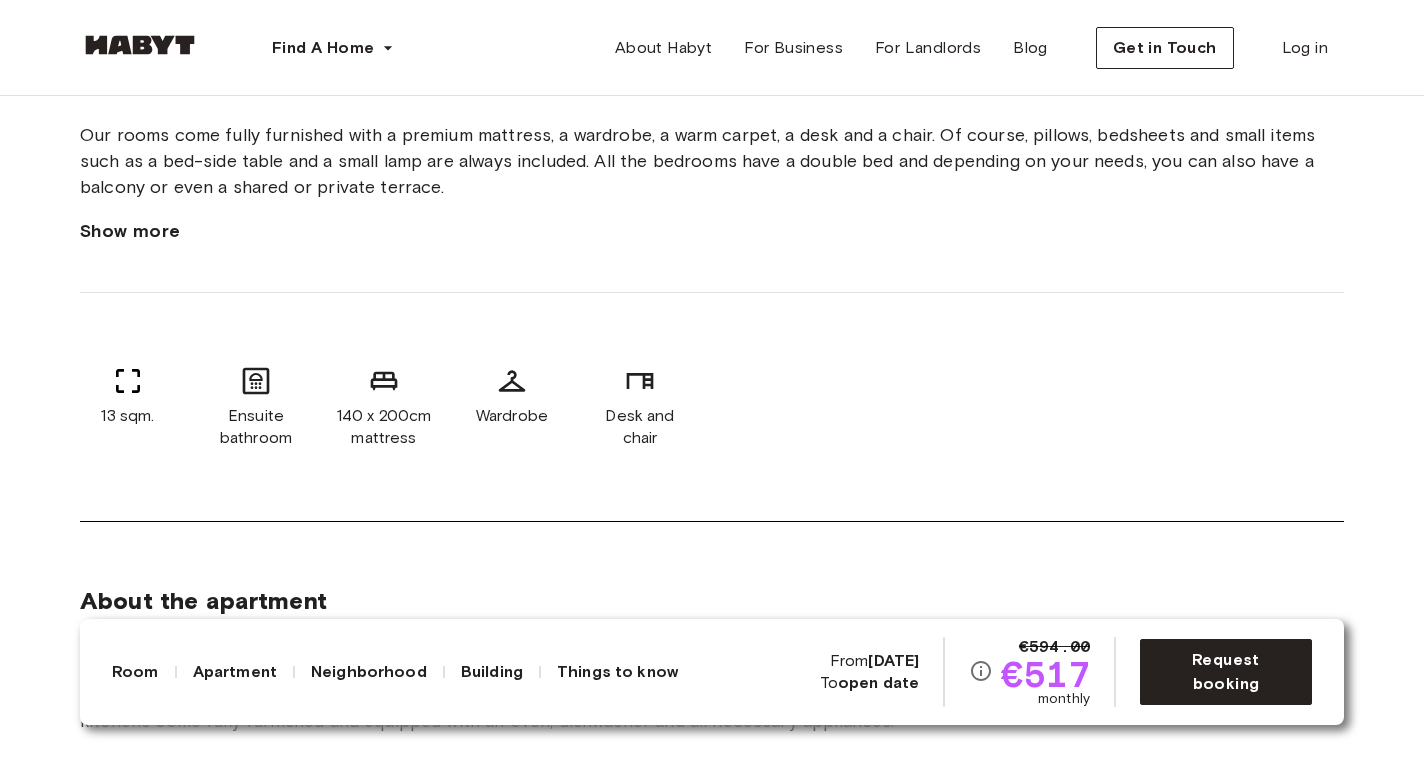 click on "Our rooms come fully furnished with a premium mattress, a wardrobe, a warm carpet, a desk and a chair. Of course, pillows, bedsheets and small items such as a bed-side table and a small lamp are always included. All the bedrooms have a double bed and depending on your needs, you can also have a balcony or even a shared or private terrace.﻿" at bounding box center [712, 161] 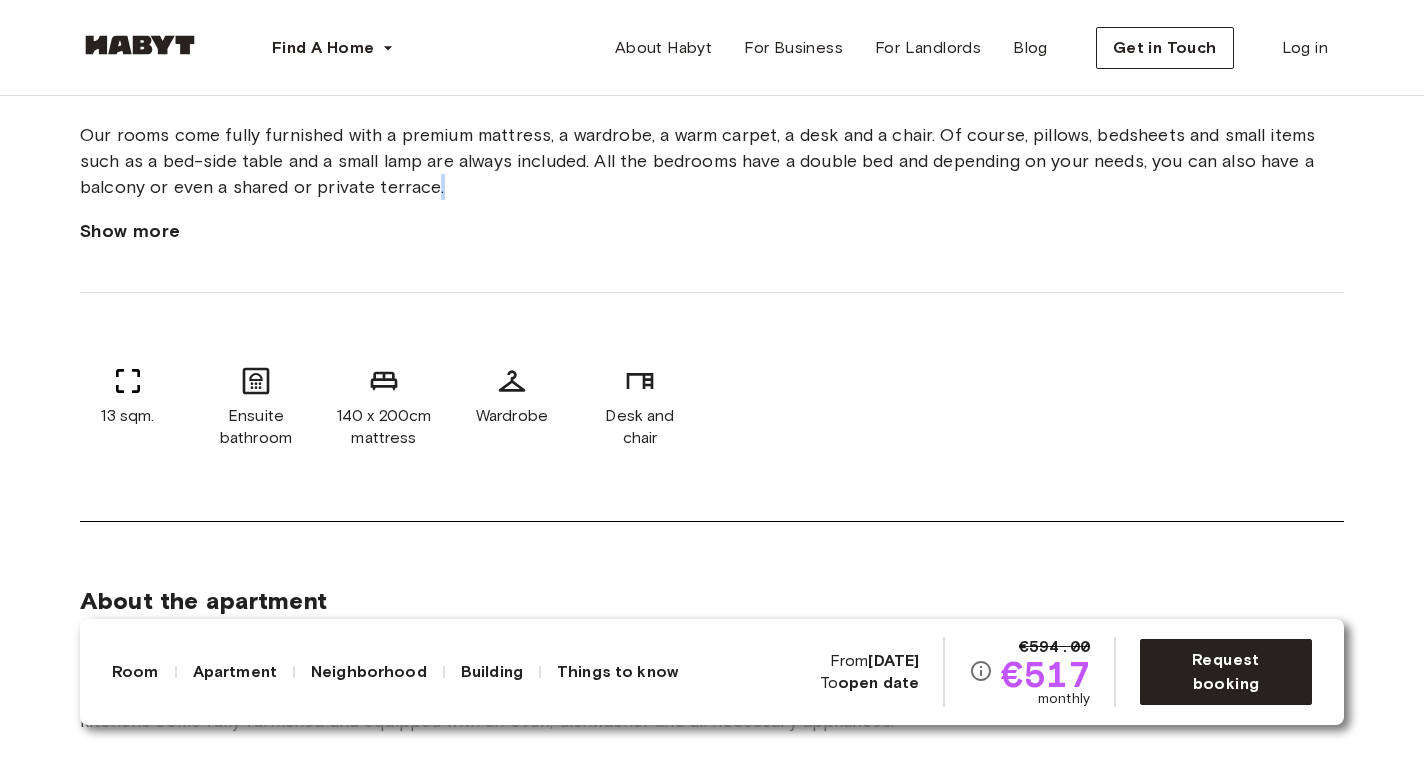 click on "Our rooms come fully furnished with a premium mattress, a wardrobe, a warm carpet, a desk and a chair. Of course, pillows, bedsheets and small items such as a bed-side table and a small lamp are always included. All the bedrooms have a double bed and depending on your needs, you can also have a balcony or even a shared or private terrace.﻿" at bounding box center [712, 161] 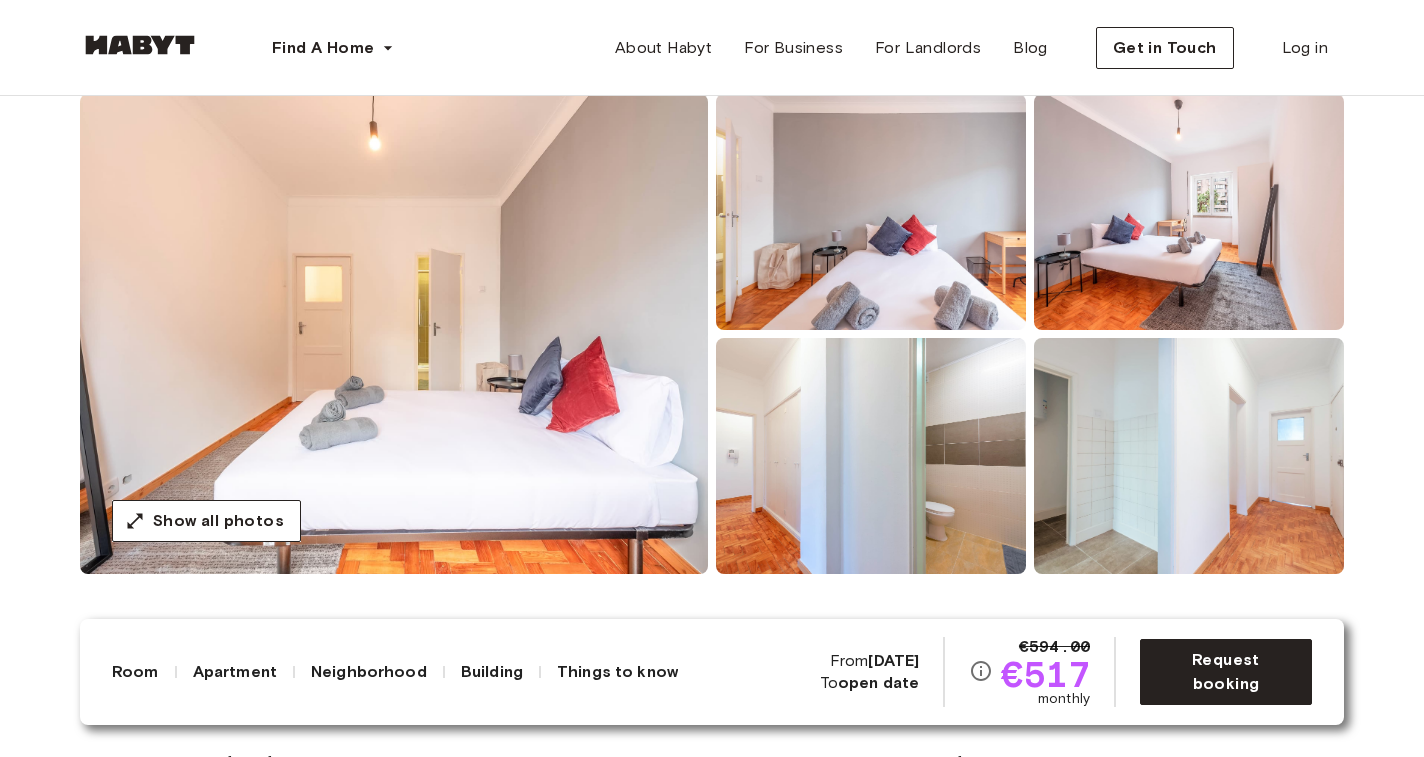 scroll, scrollTop: 158, scrollLeft: 0, axis: vertical 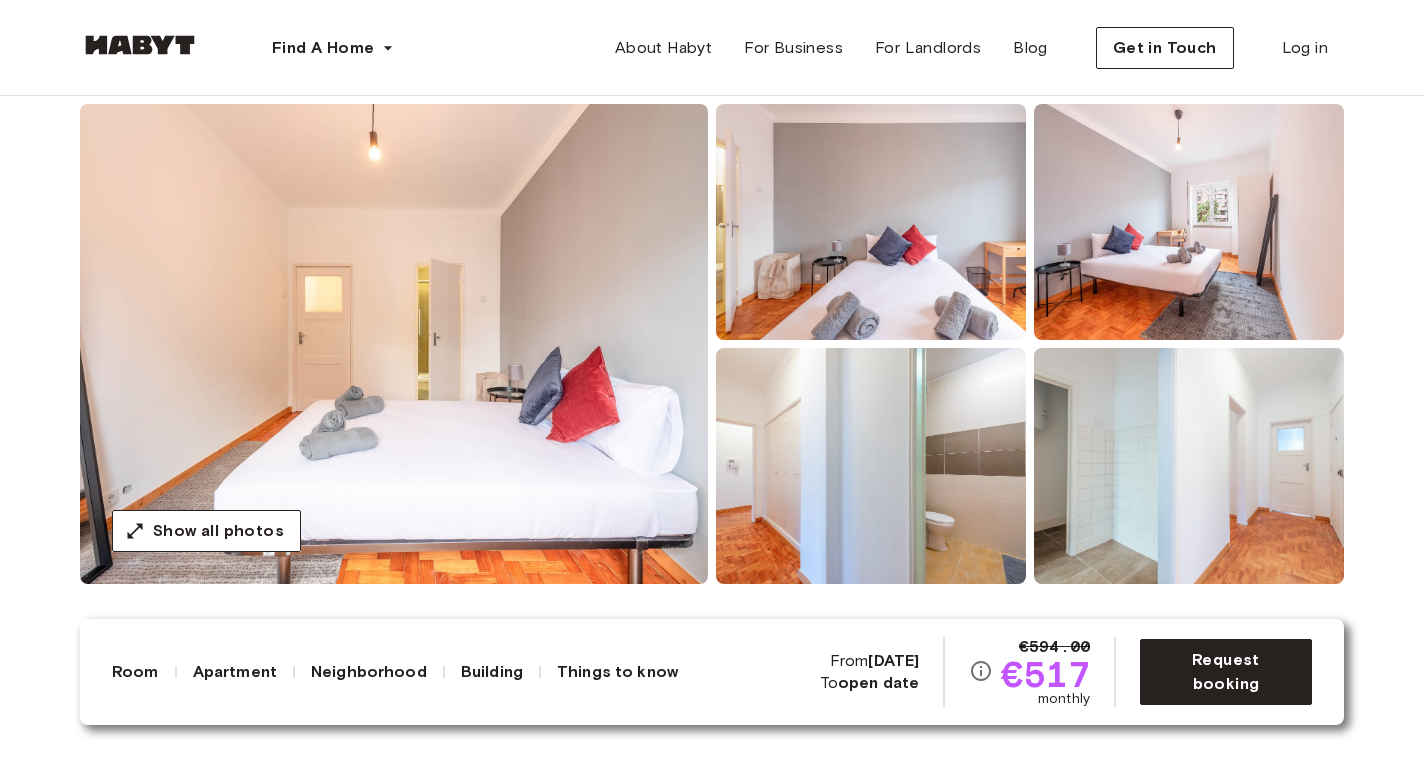 click at bounding box center (394, 344) 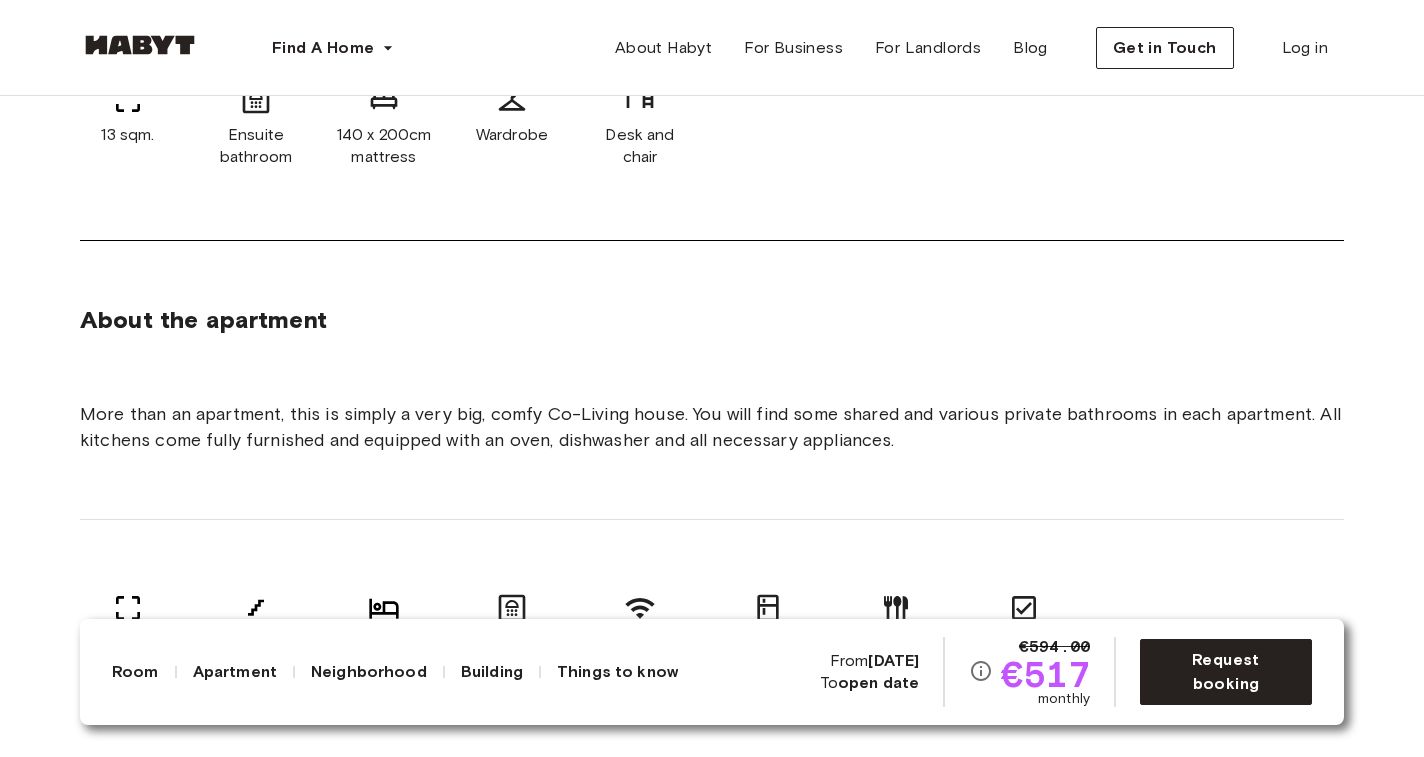 scroll, scrollTop: 1082, scrollLeft: 0, axis: vertical 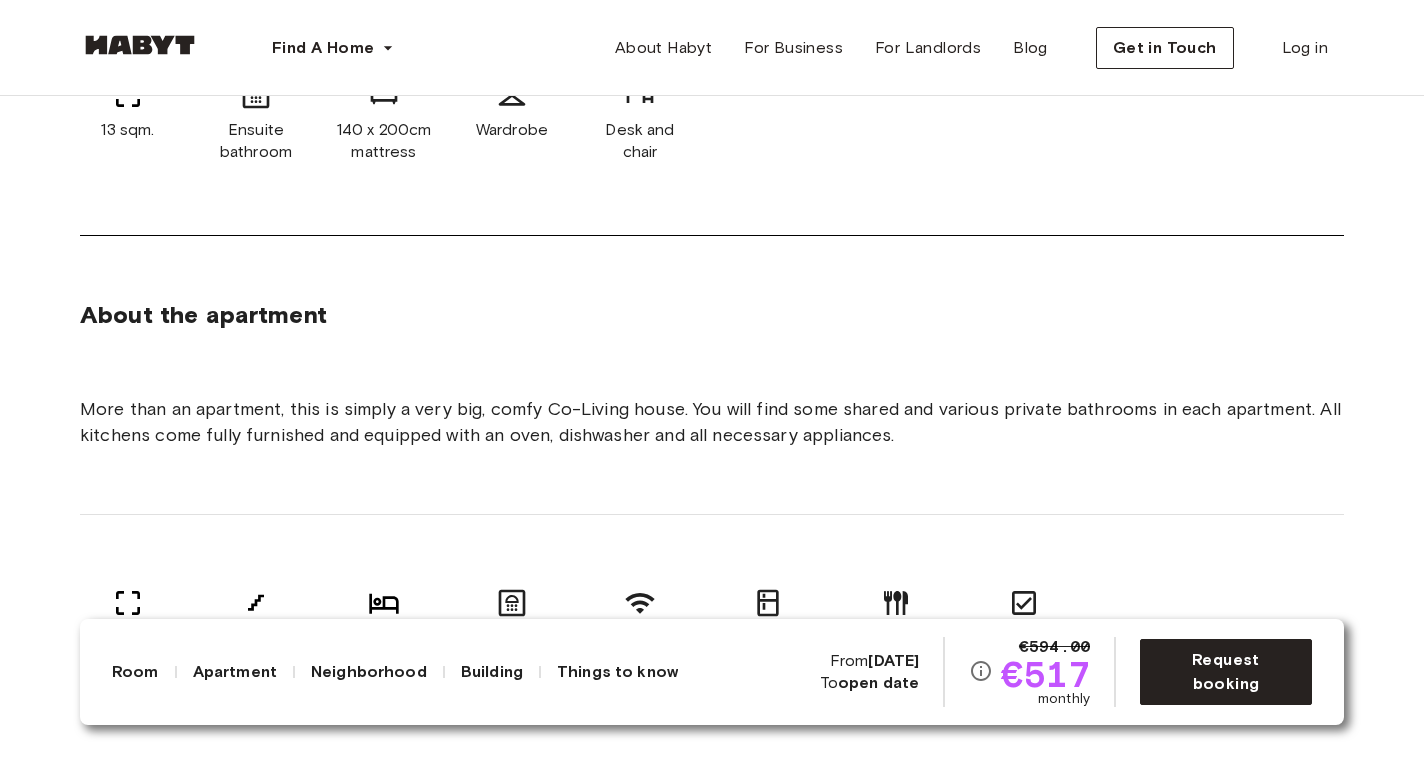 click on "More than an apartment, this is simply a very big, comfy Co-Living house. You will find some shared and various private bathrooms in each apartment. All kitchens come fully furnished and equipped with an oven, dishwasher and all necessary appliances.﻿" at bounding box center (712, 422) 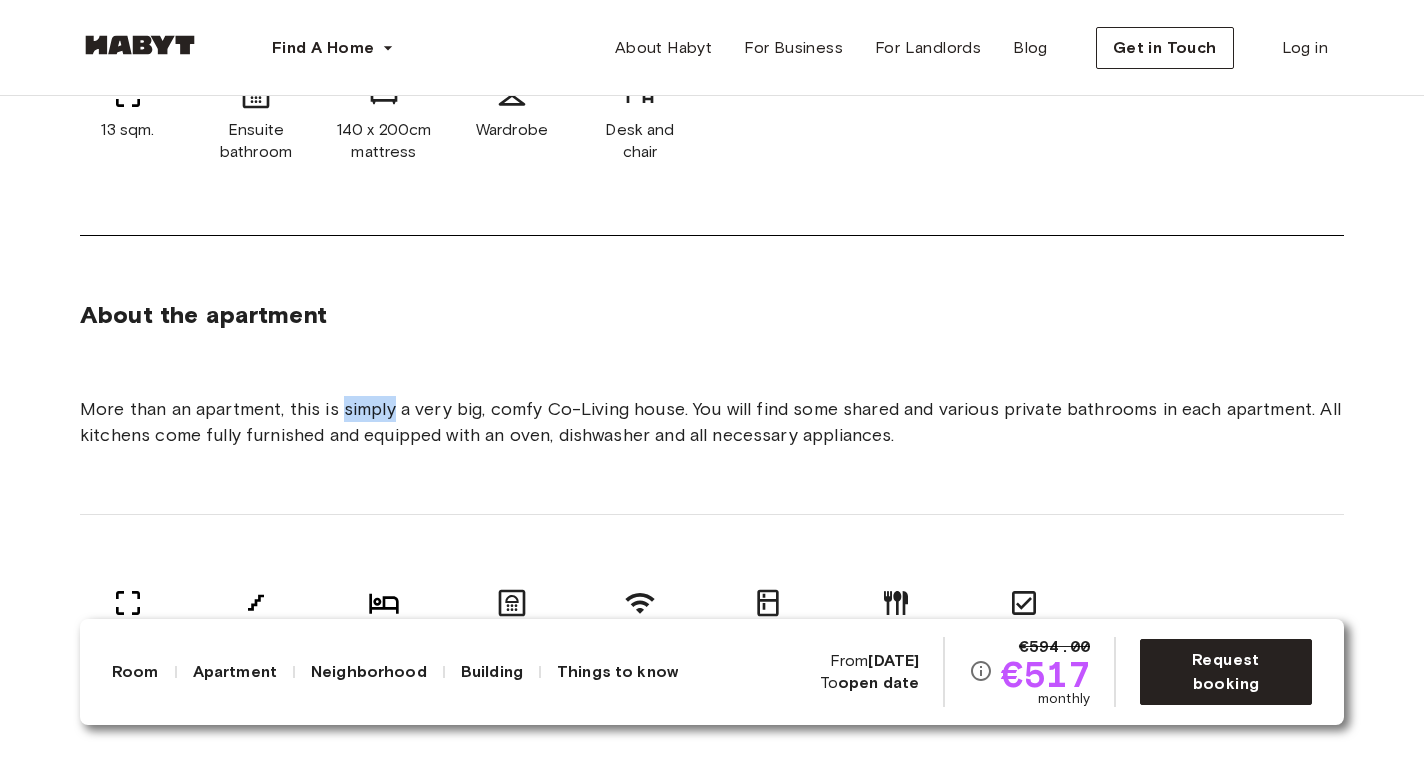 click on "More than an apartment, this is simply a very big, comfy Co-Living house. You will find some shared and various private bathrooms in each apartment. All kitchens come fully furnished and equipped with an oven, dishwasher and all necessary appliances.﻿" at bounding box center [712, 422] 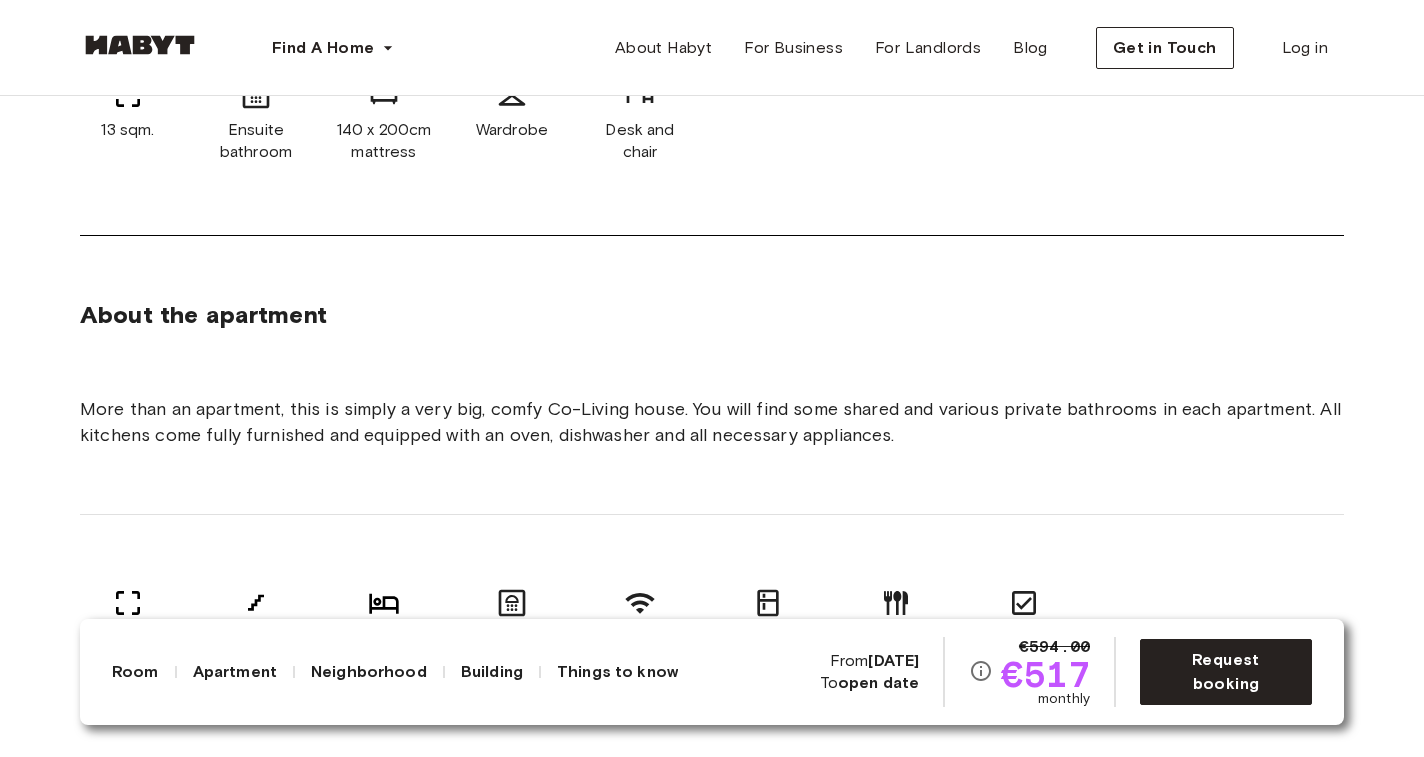 click on "More than an apartment, this is simply a very big, comfy Co-Living house. You will find some shared and various private bathrooms in each apartment. All kitchens come fully furnished and equipped with an oven, dishwasher and all necessary appliances.﻿" at bounding box center [712, 422] 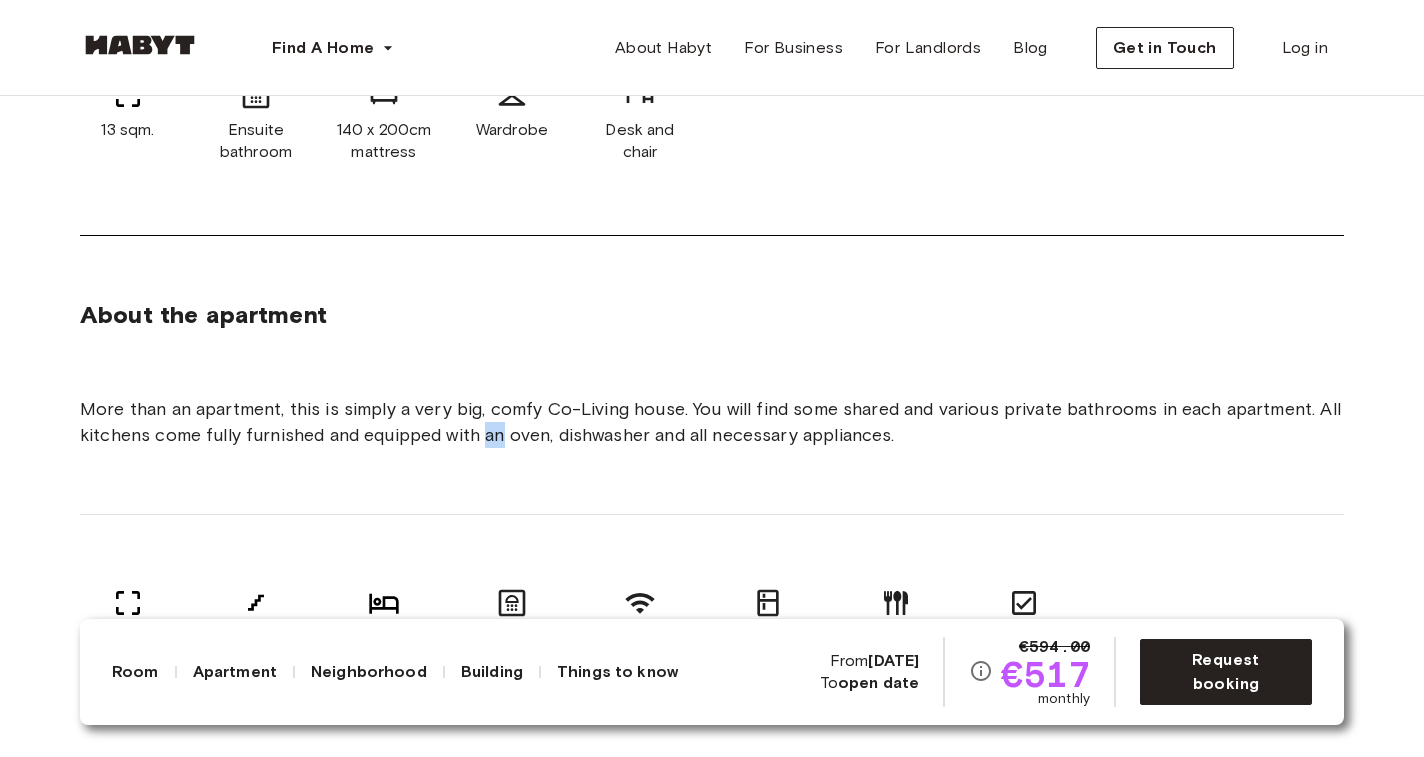 click on "More than an apartment, this is simply a very big, comfy Co-Living house. You will find some shared and various private bathrooms in each apartment. All kitchens come fully furnished and equipped with an oven, dishwasher and all necessary appliances.﻿" at bounding box center [712, 422] 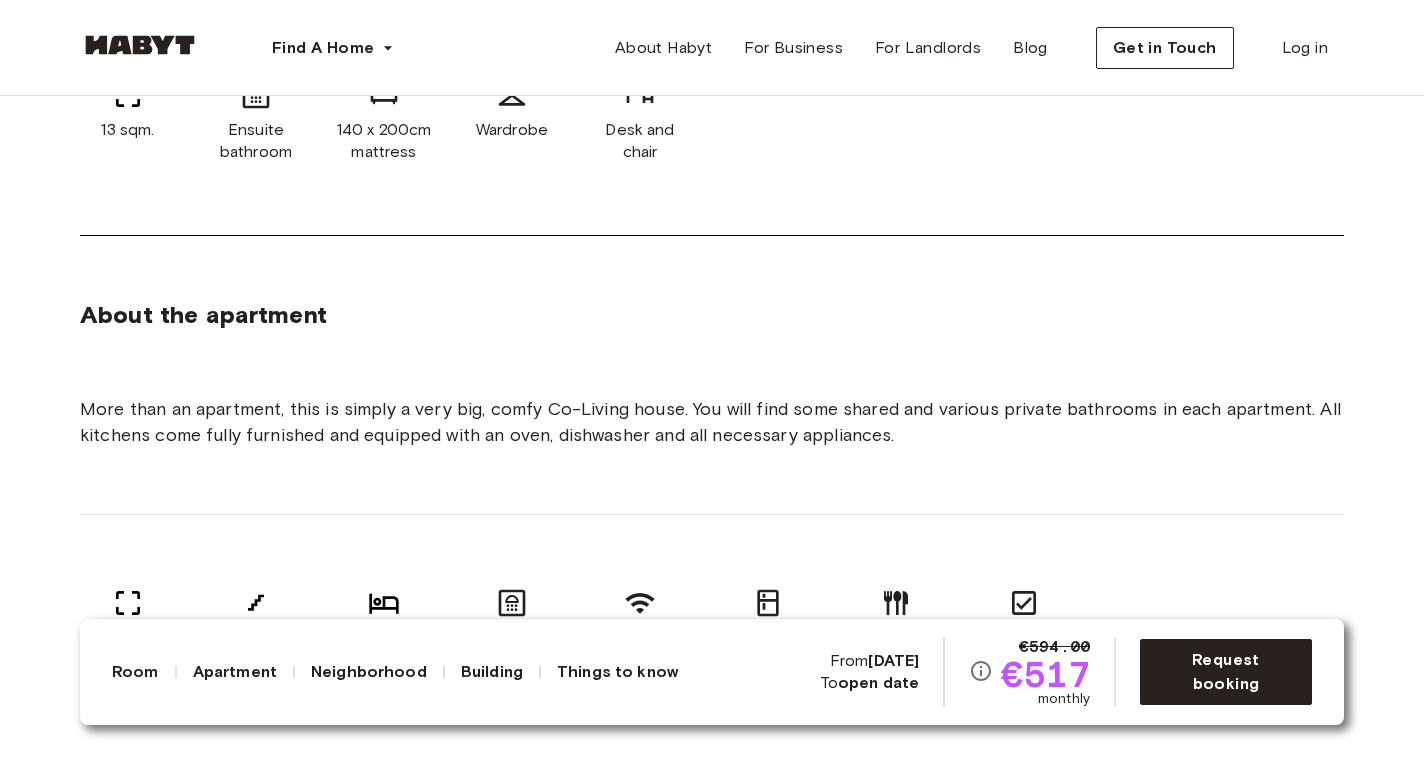 click on "More than an apartment, this is simply a very big, comfy Co-Living house. You will find some shared and various private bathrooms in each apartment. All kitchens come fully furnished and equipped with an oven, dishwasher and all necessary appliances.﻿" at bounding box center [712, 422] 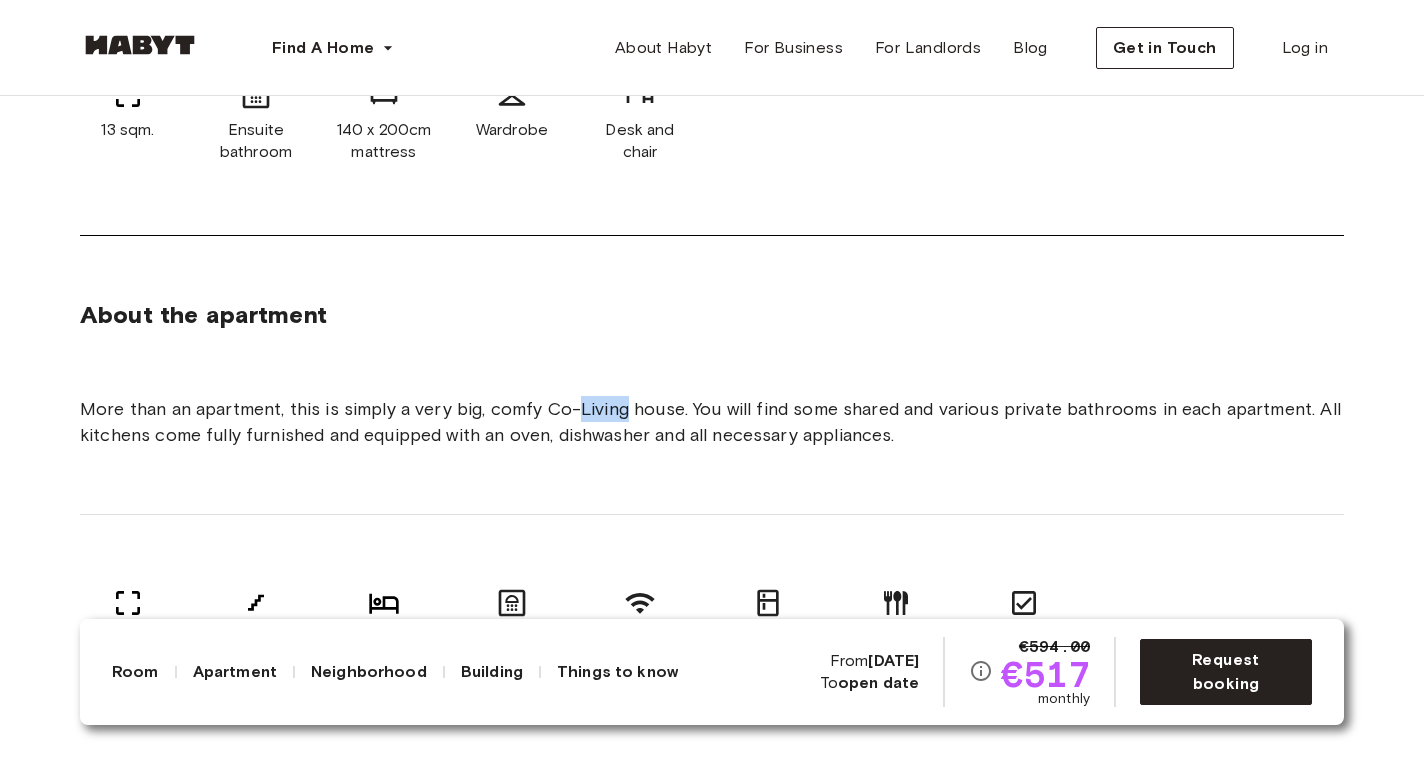 click on "More than an apartment, this is simply a very big, comfy Co-Living house. You will find some shared and various private bathrooms in each apartment. All kitchens come fully furnished and equipped with an oven, dishwasher and all necessary appliances.﻿" at bounding box center [712, 422] 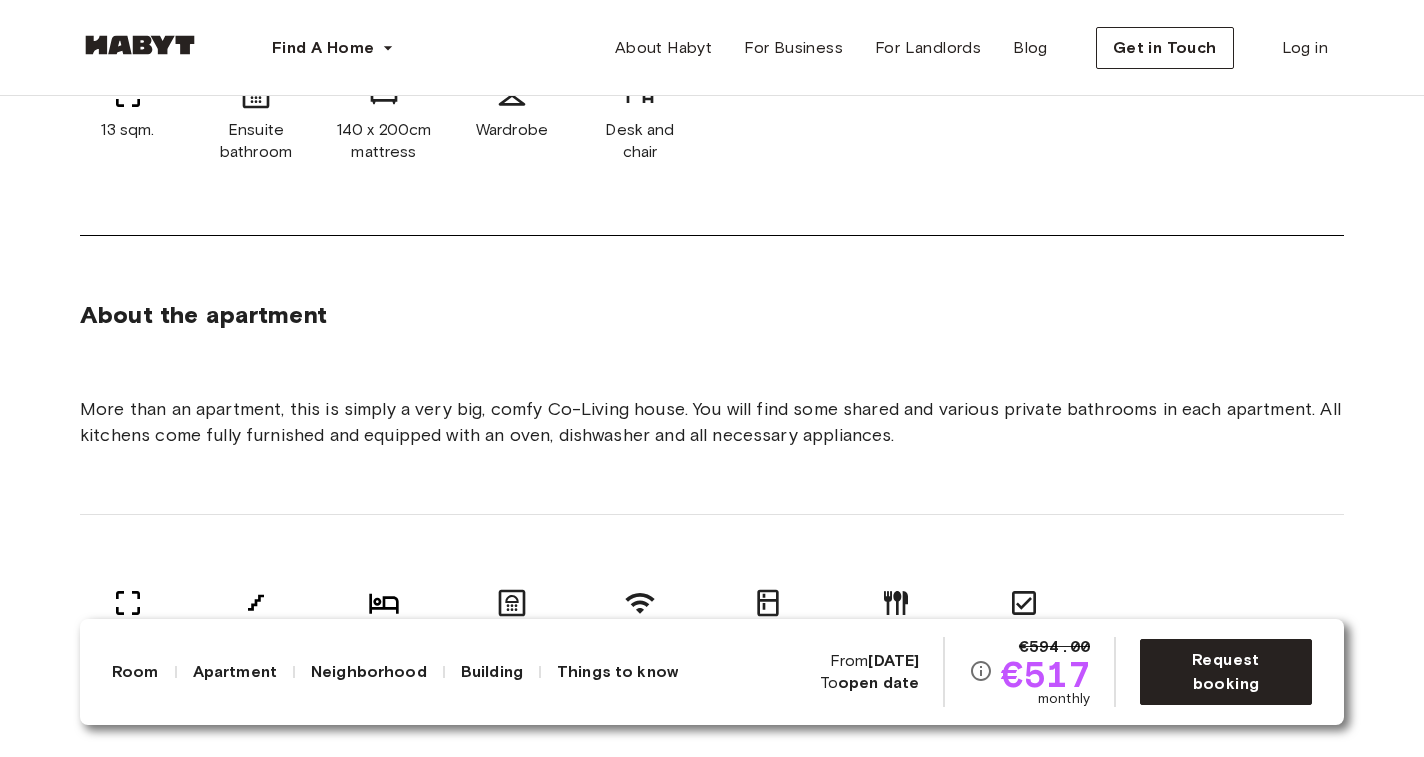 click on "More than an apartment, this is simply a very big, comfy Co-Living house. You will find some shared and various private bathrooms in each apartment. All kitchens come fully furnished and equipped with an oven, dishwasher and all necessary appliances.﻿" at bounding box center (712, 422) 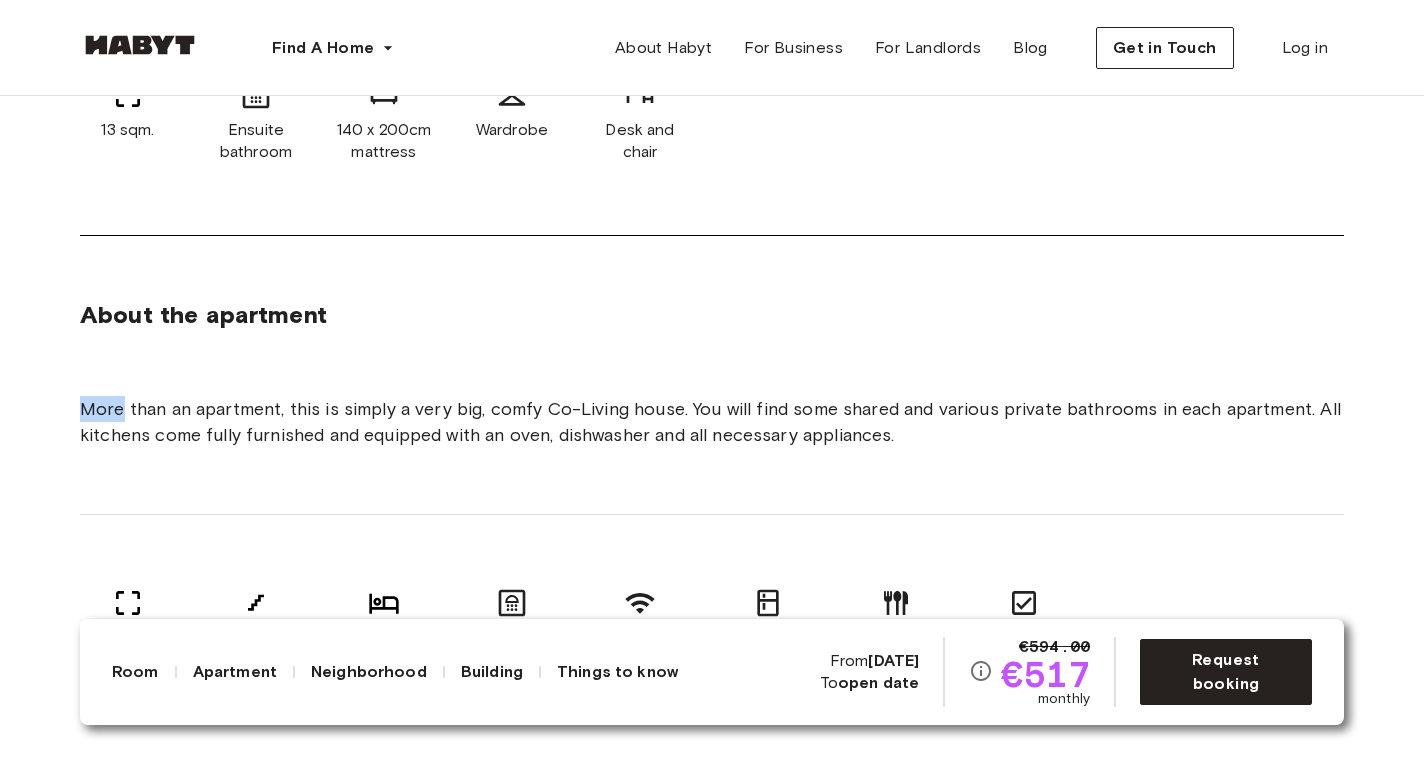 click on "More than an apartment, this is simply a very big, comfy Co-Living house. You will find some shared and various private bathrooms in each apartment. All kitchens come fully furnished and equipped with an oven, dishwasher and all necessary appliances.﻿" at bounding box center [712, 422] 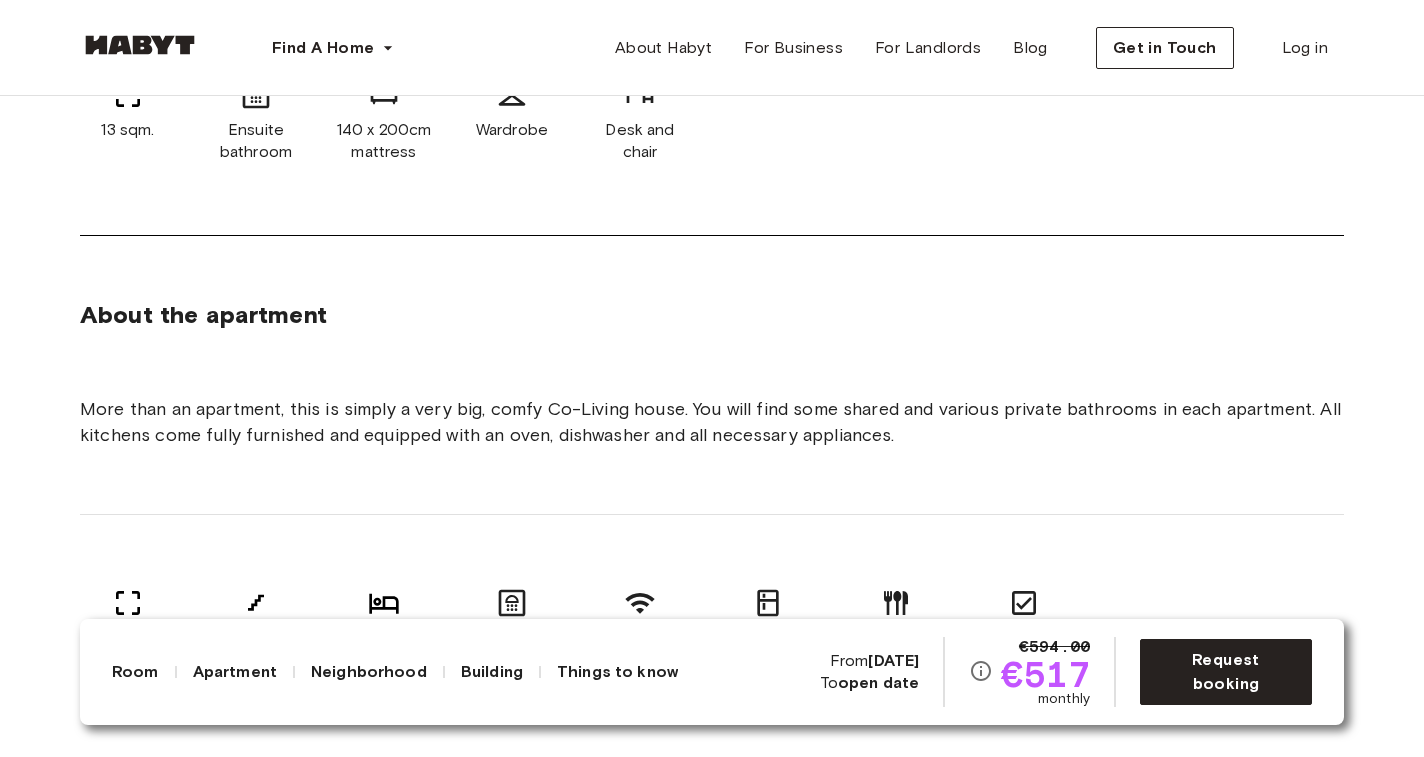 click on "More than an apartment, this is simply a very big, comfy Co-Living house. You will find some shared and various private bathrooms in each apartment. All kitchens come fully furnished and equipped with an oven, dishwasher and all necessary appliances.﻿" at bounding box center (712, 422) 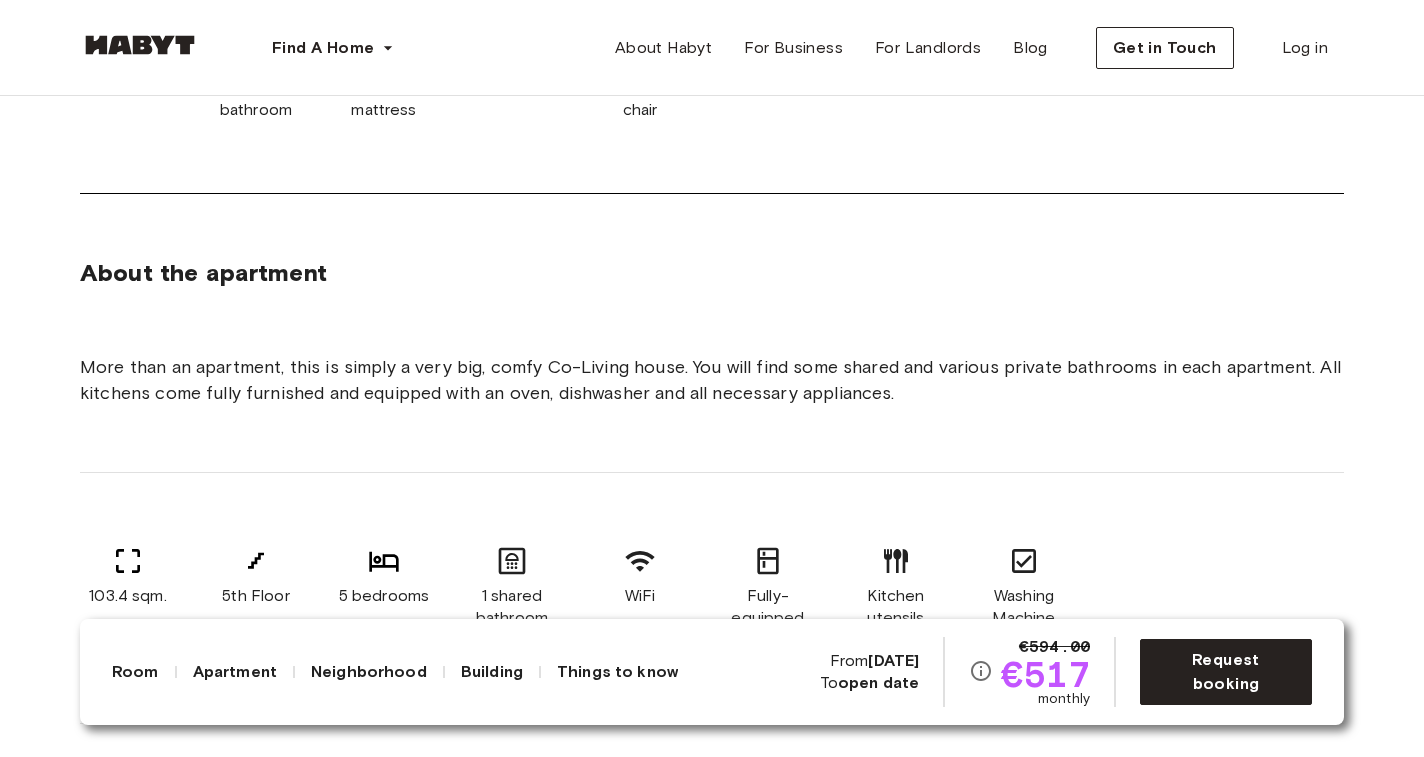 scroll, scrollTop: 1131, scrollLeft: 0, axis: vertical 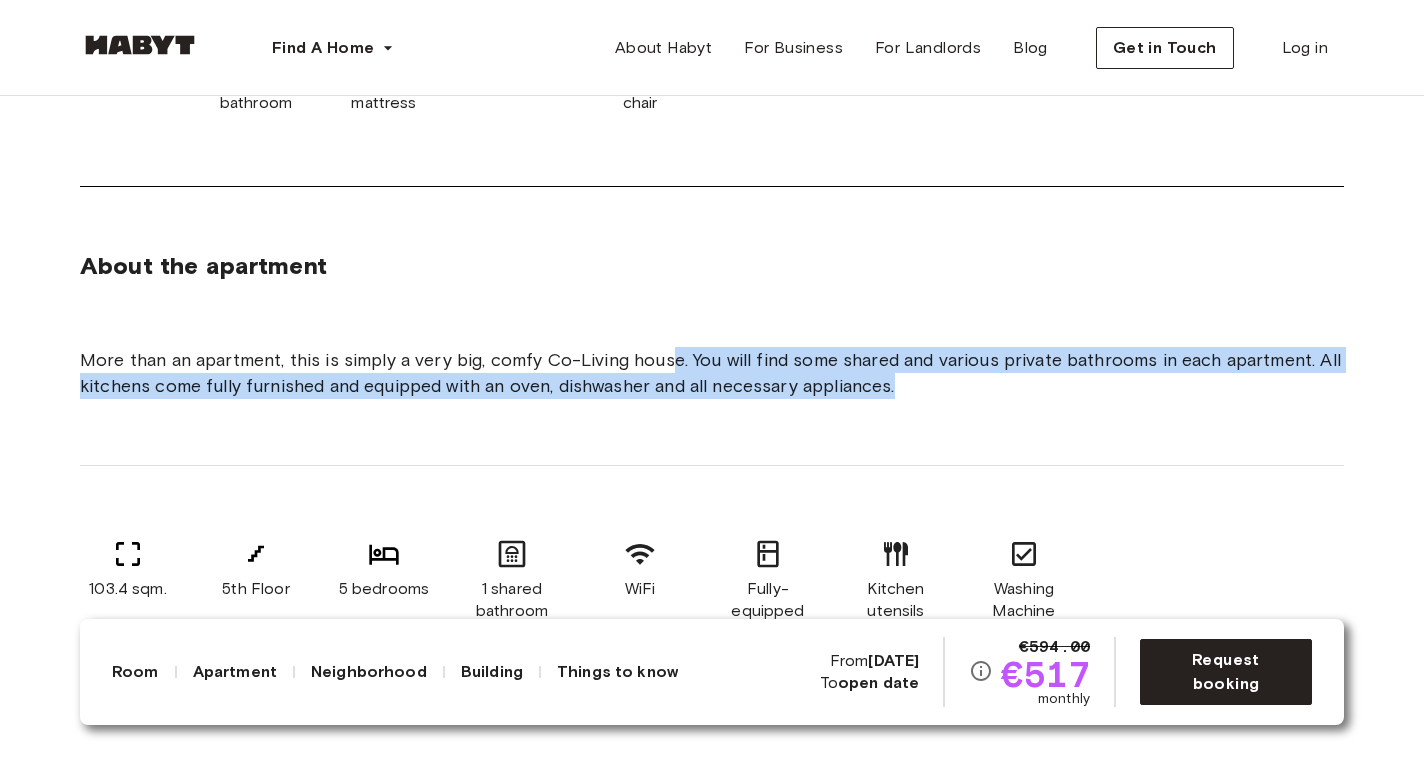 drag, startPoint x: 1002, startPoint y: 406, endPoint x: 666, endPoint y: 368, distance: 338.14197 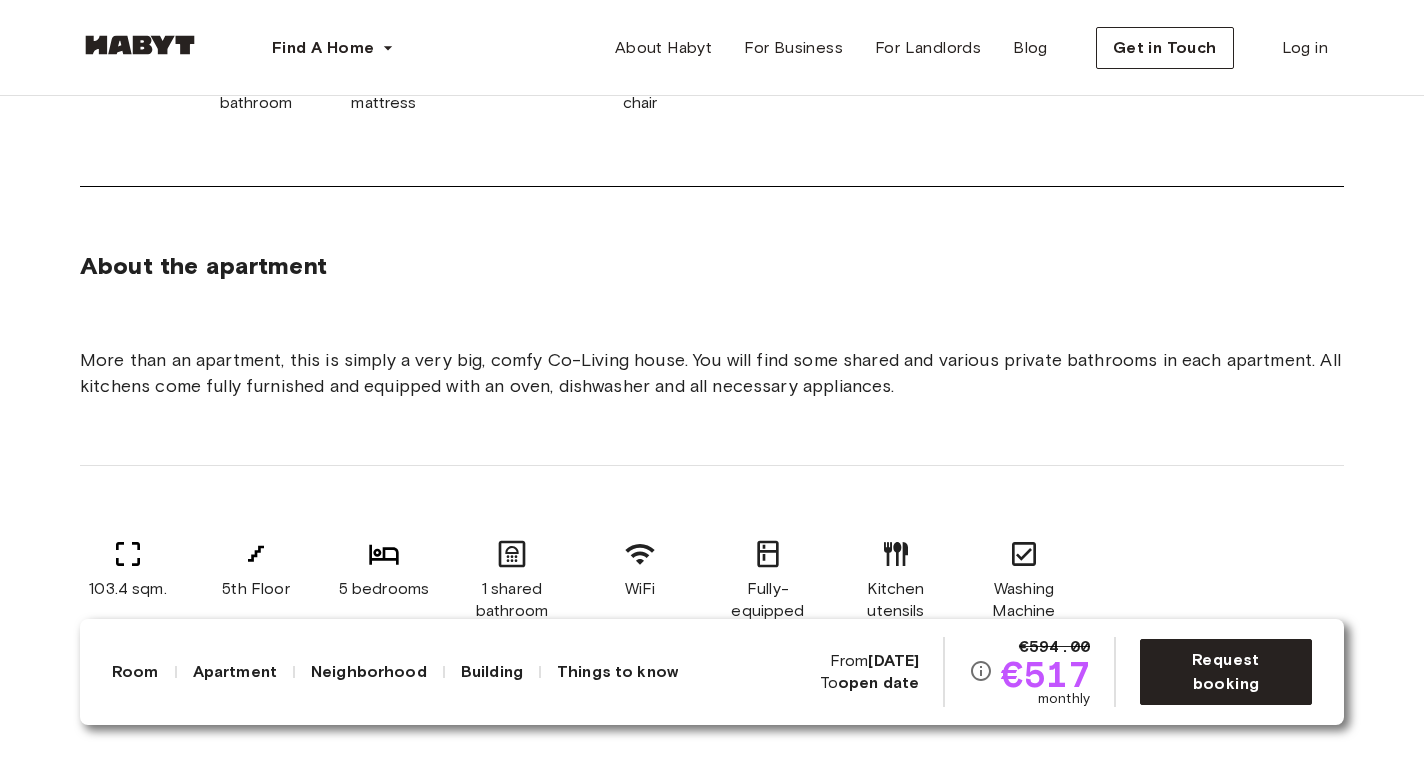 click on "More than an apartment, this is simply a very big, comfy Co-Living house. You will find some shared and various private bathrooms in each apartment. All kitchens come fully furnished and equipped with an oven, dishwasher and all necessary appliances.﻿" at bounding box center [712, 373] 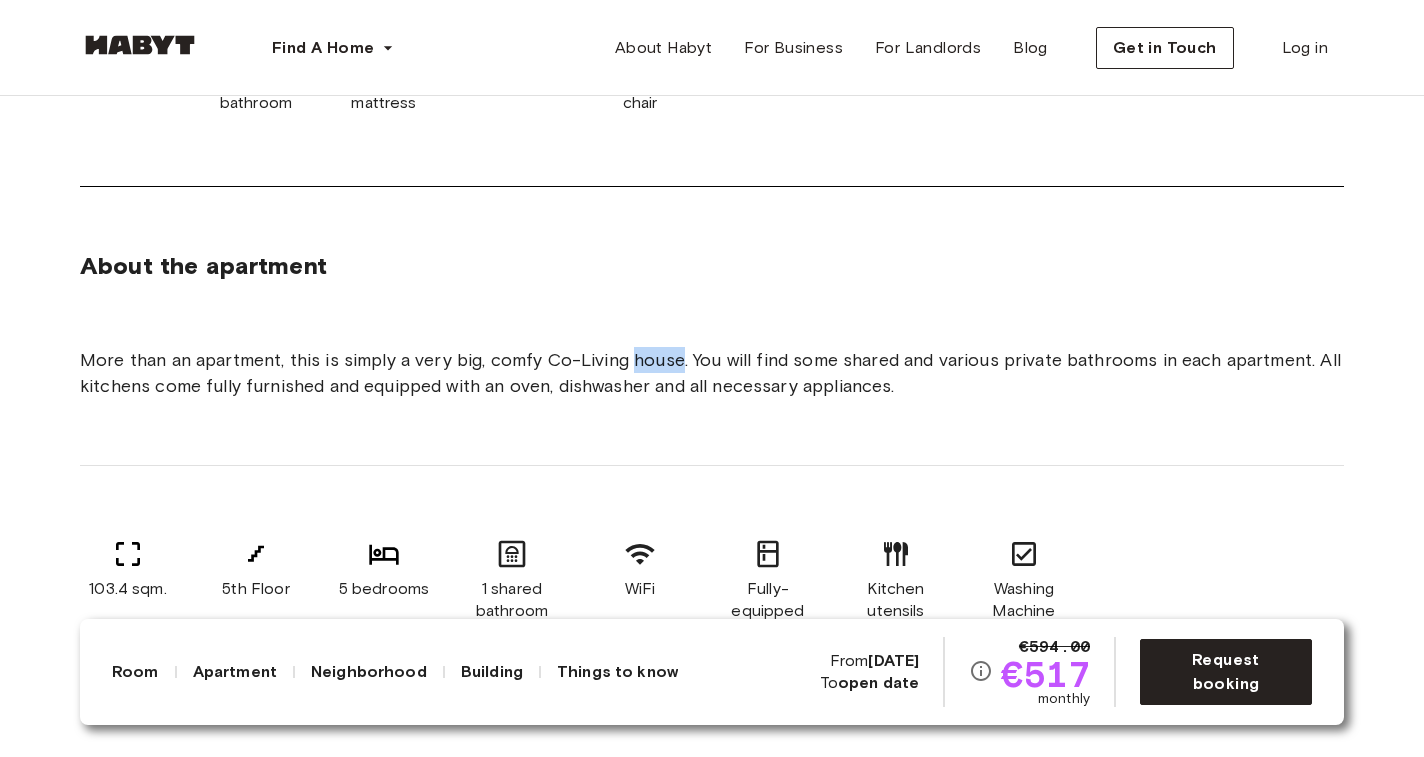 click on "More than an apartment, this is simply a very big, comfy Co-Living house. You will find some shared and various private bathrooms in each apartment. All kitchens come fully furnished and equipped with an oven, dishwasher and all necessary appliances.﻿" at bounding box center (712, 373) 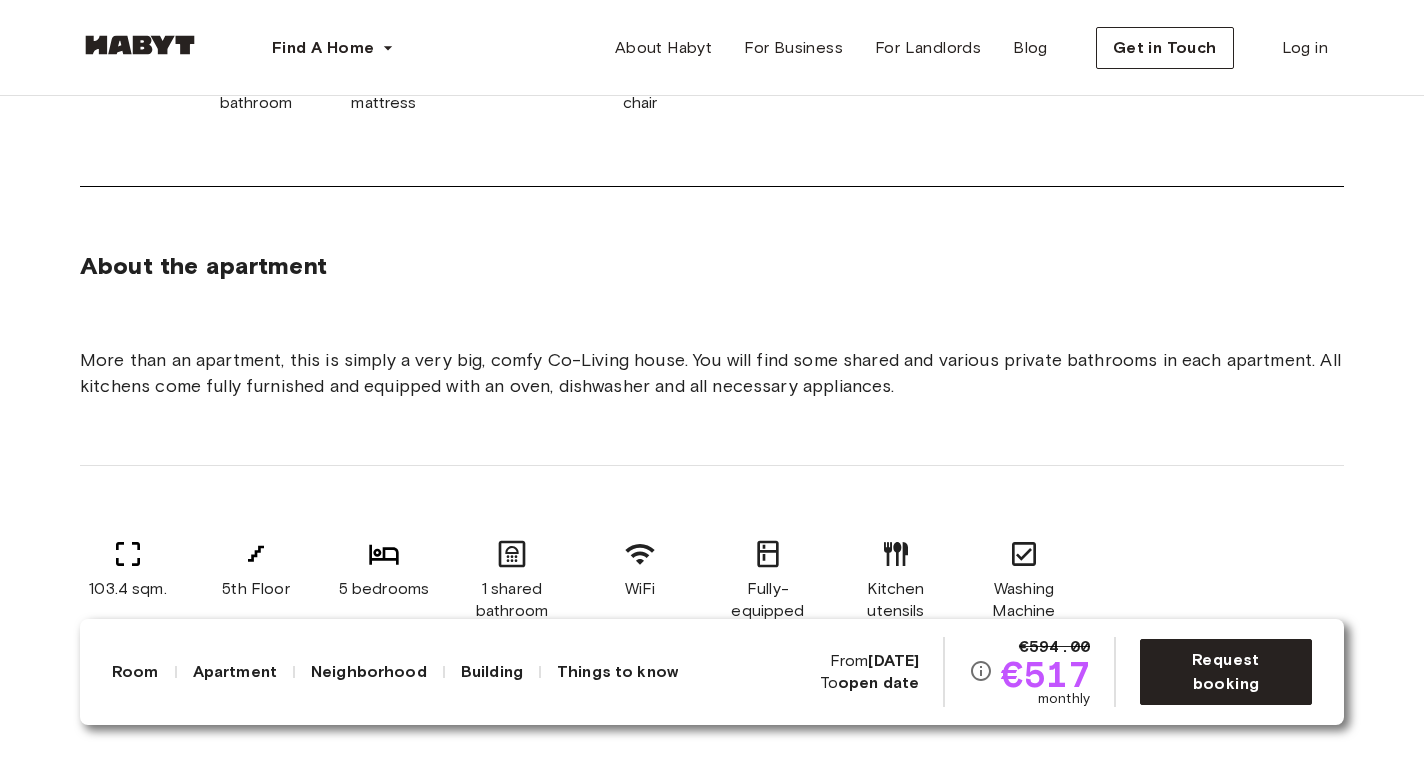 click on "More than an apartment, this is simply a very big, comfy Co-Living house. You will find some shared and various private bathrooms in each apartment. All kitchens come fully furnished and equipped with an oven, dishwasher and all necessary appliances.﻿" at bounding box center (712, 373) 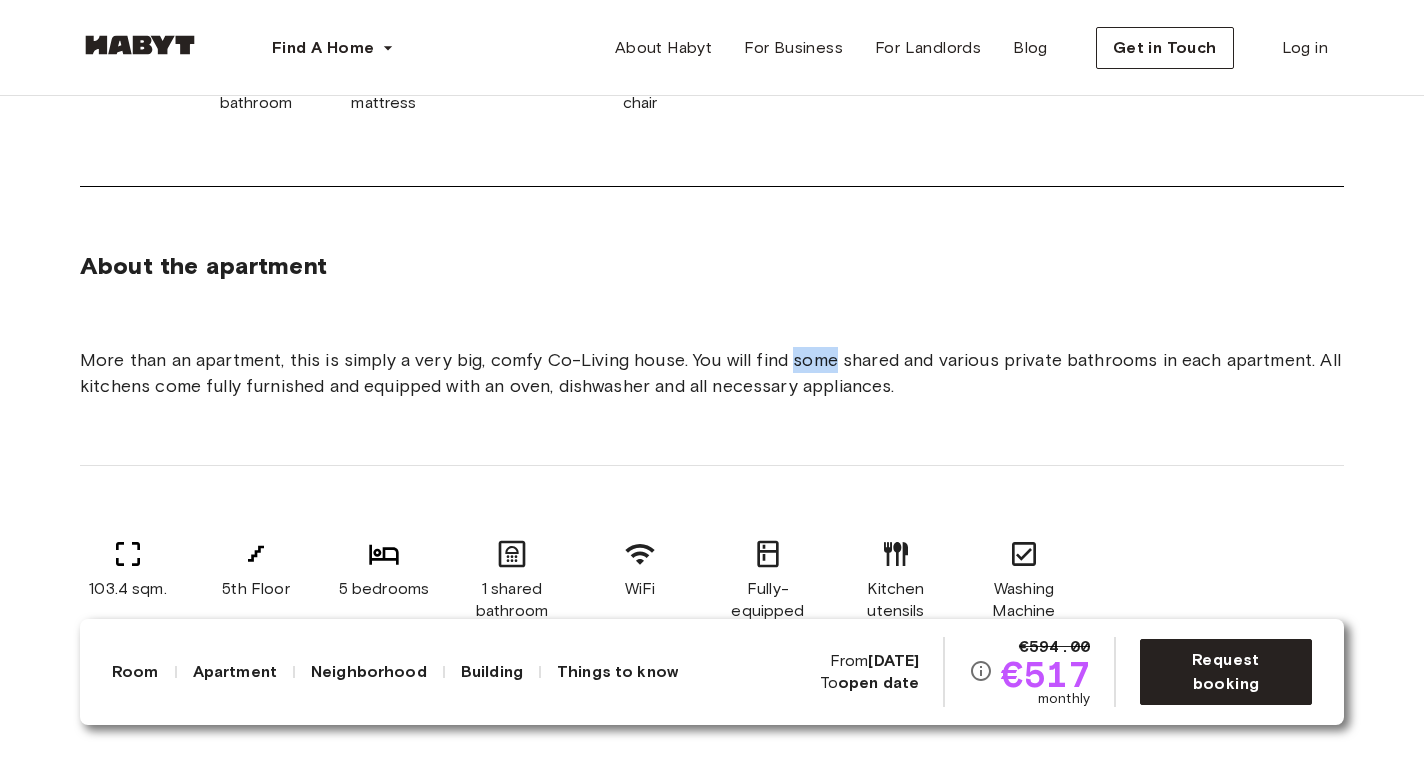 click on "More than an apartment, this is simply a very big, comfy Co-Living house. You will find some shared and various private bathrooms in each apartment. All kitchens come fully furnished and equipped with an oven, dishwasher and all necessary appliances.﻿" at bounding box center [712, 373] 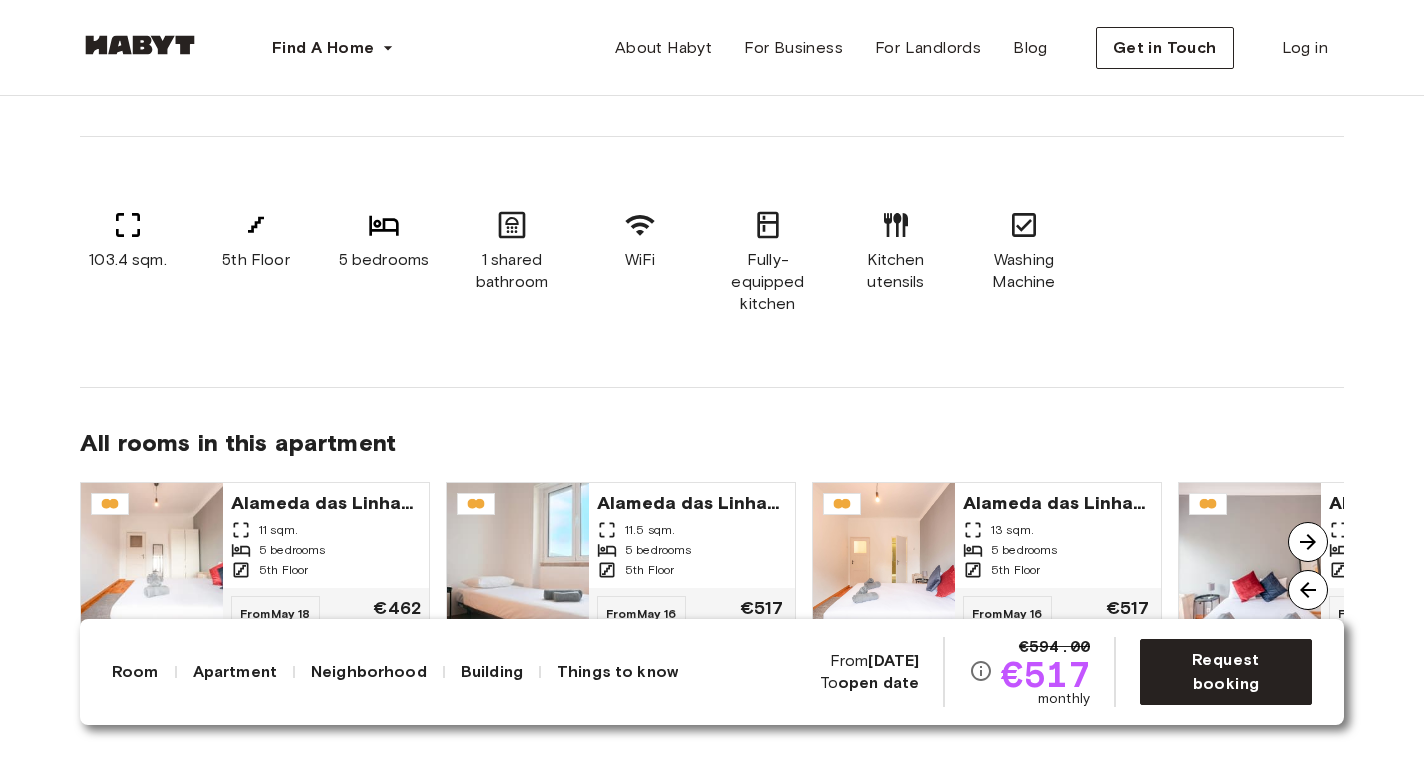 scroll, scrollTop: 1466, scrollLeft: 0, axis: vertical 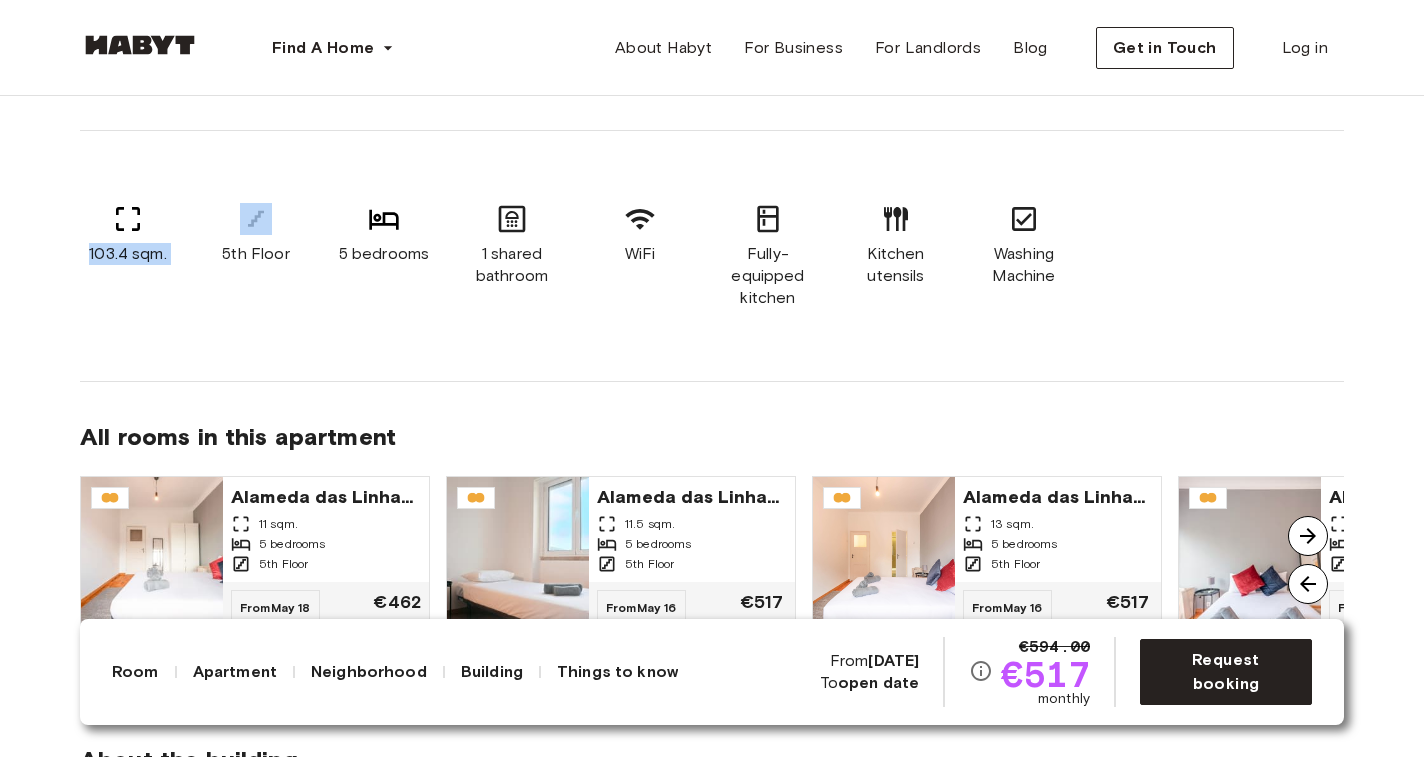 drag, startPoint x: 80, startPoint y: 211, endPoint x: 222, endPoint y: 250, distance: 147.25827 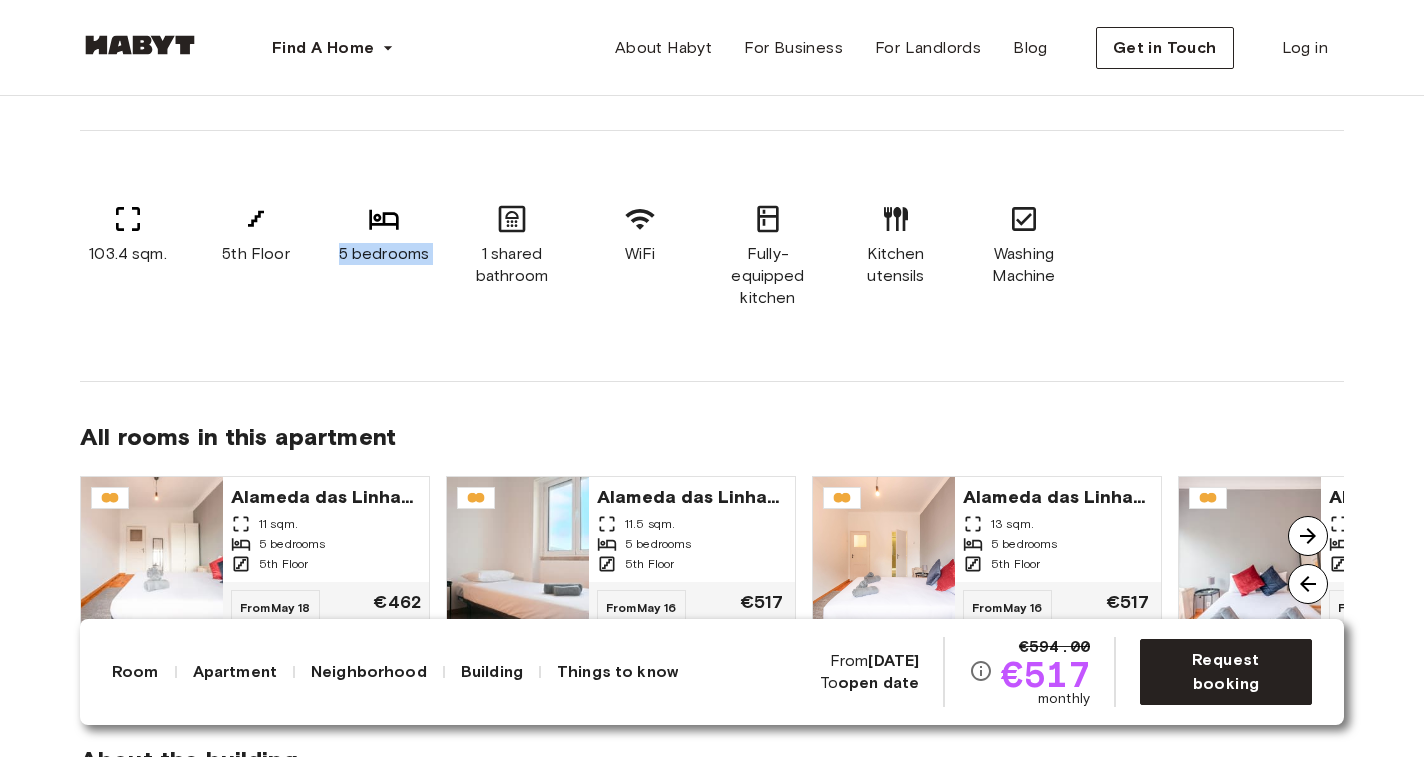 drag, startPoint x: 330, startPoint y: 257, endPoint x: 478, endPoint y: 263, distance: 148.12157 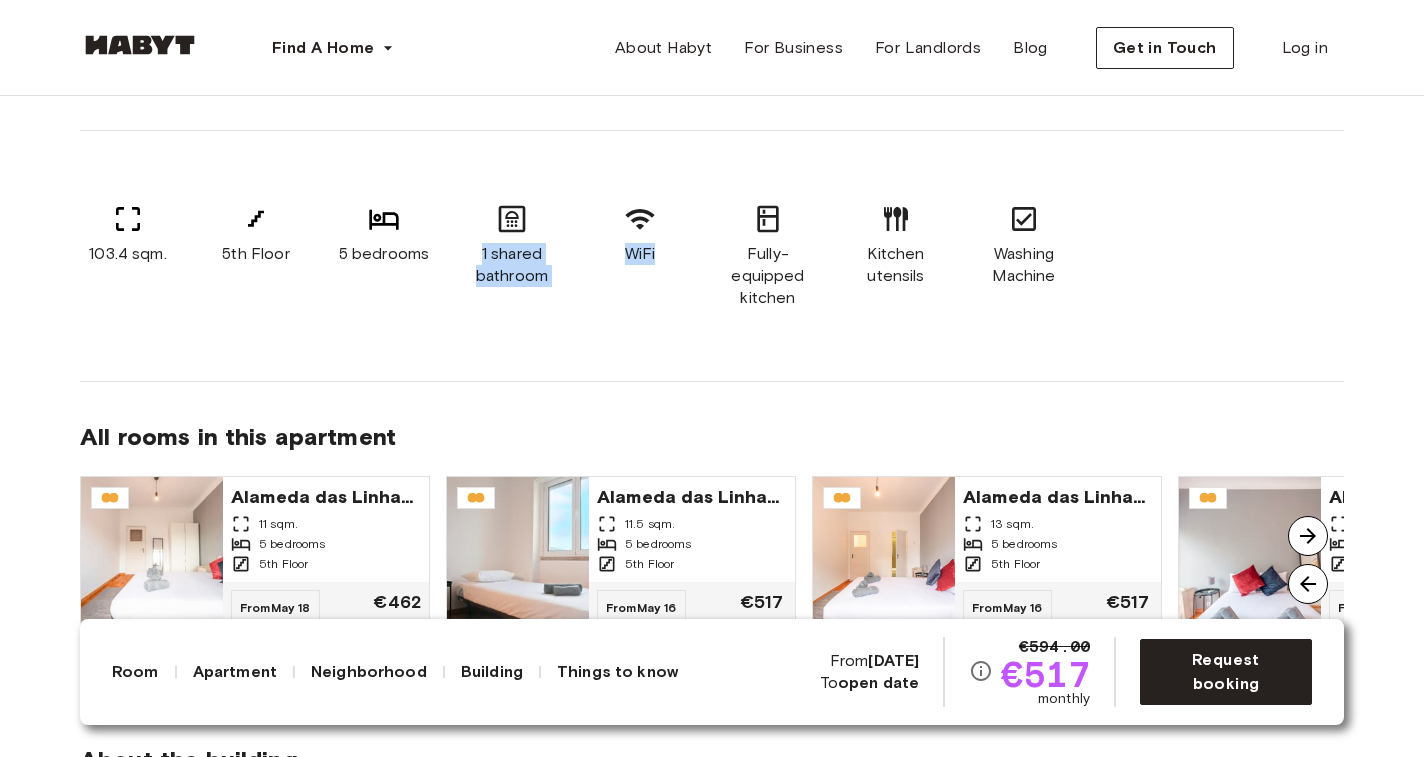 drag, startPoint x: 479, startPoint y: 251, endPoint x: 607, endPoint y: 320, distance: 145.41321 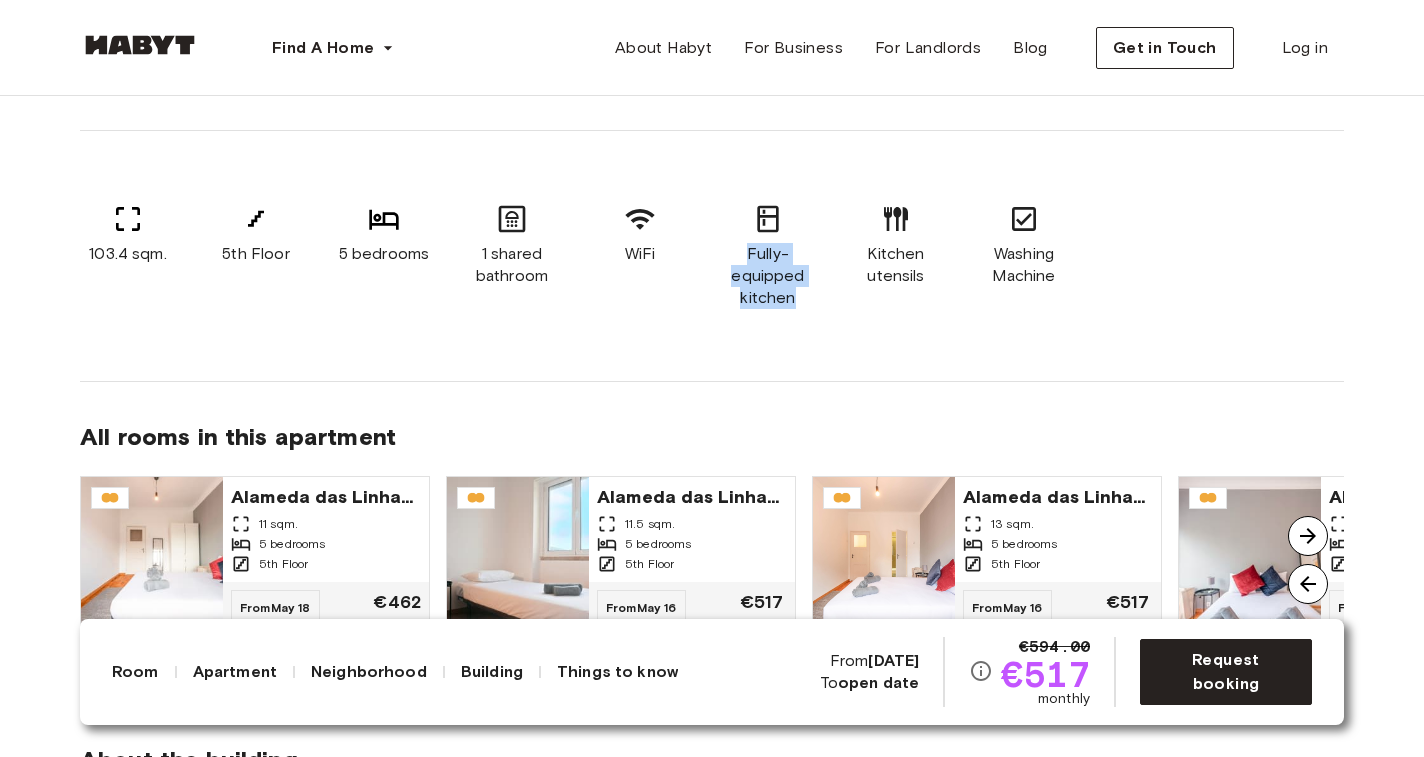 drag, startPoint x: 684, startPoint y: 252, endPoint x: 788, endPoint y: 359, distance: 149.21461 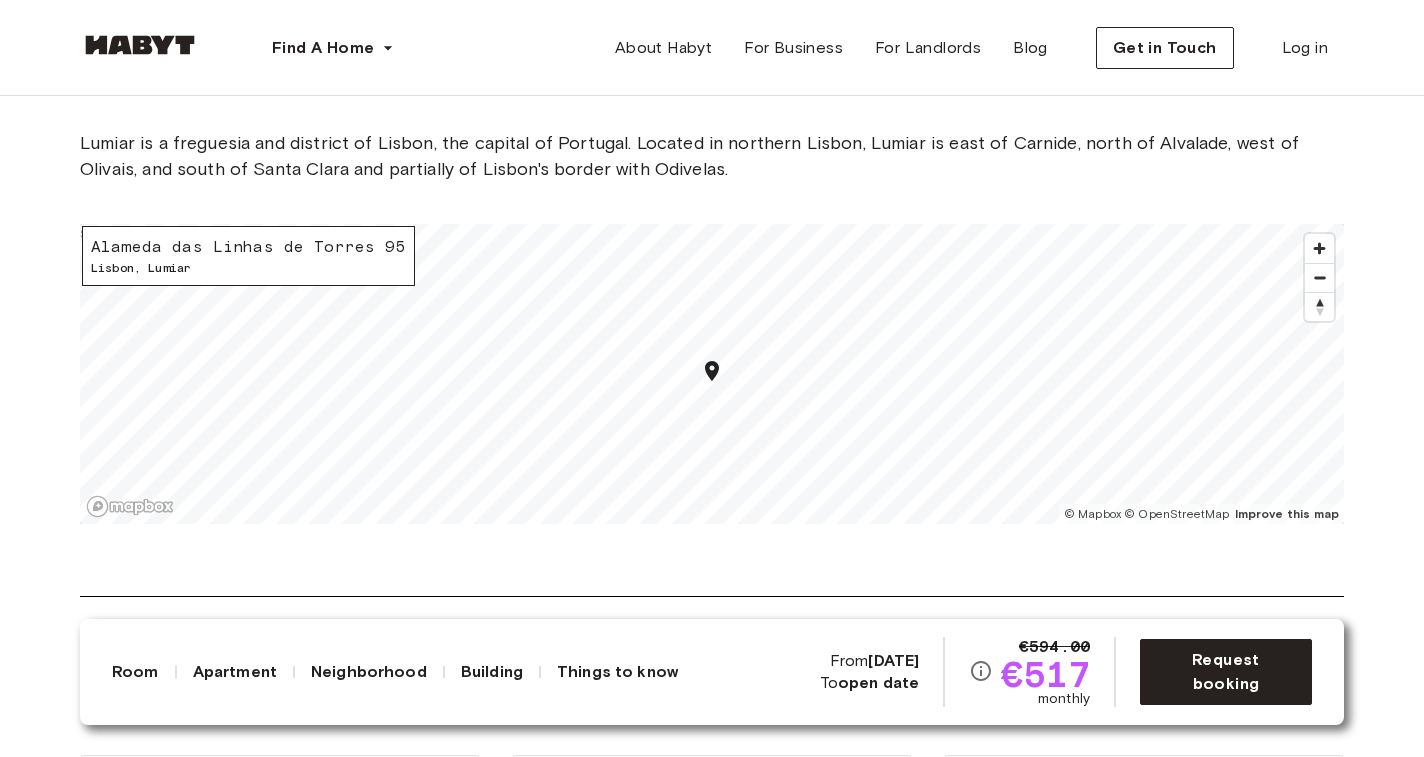 scroll, scrollTop: 2647, scrollLeft: 0, axis: vertical 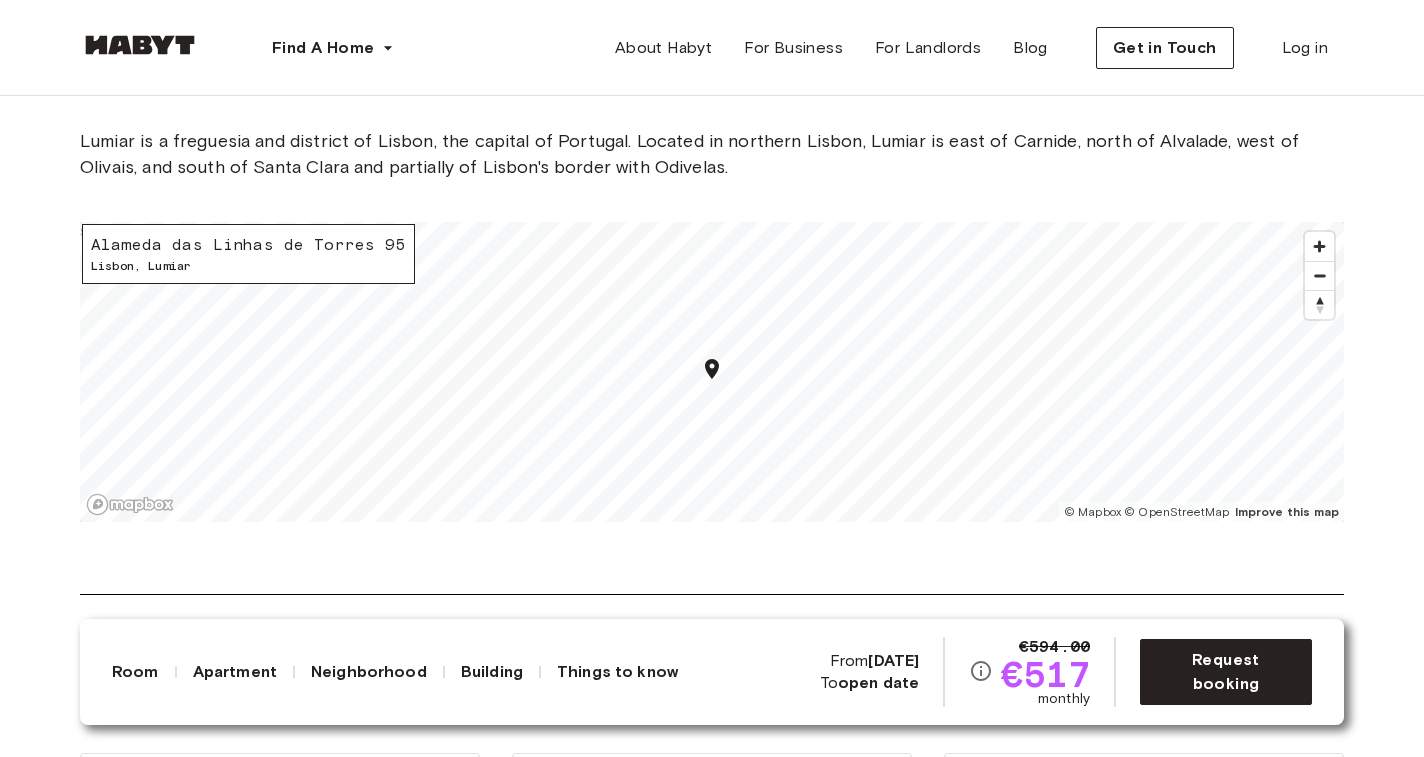 click on "Lumiar is a freguesia and district of Lisbon, the capital of Portugal. Located in northern Lisbon, Lumiar is east of Carnide, north of Alvalade, west of Olivais, and south of Santa Clara and partially of Lisbon's border with Odivelas." at bounding box center (712, 154) 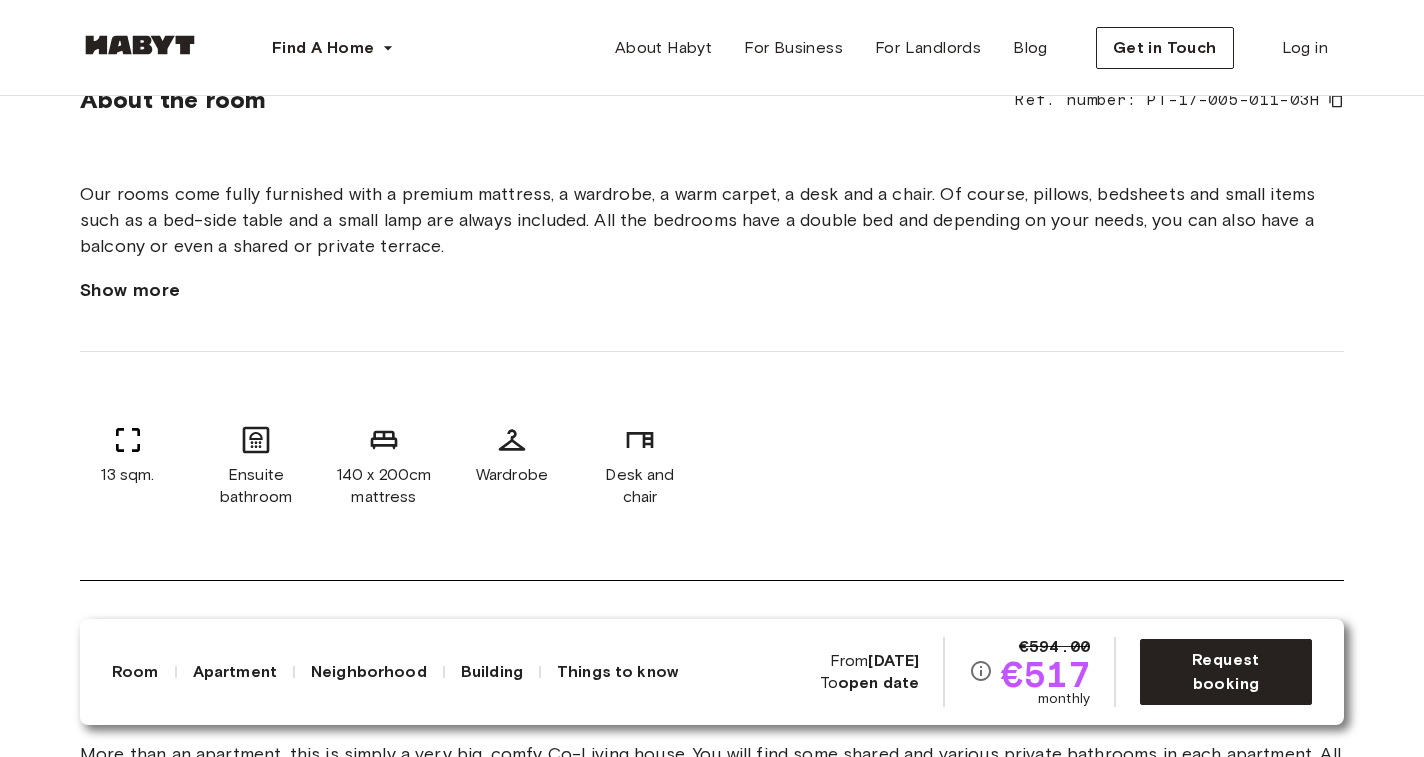 scroll, scrollTop: 517, scrollLeft: 0, axis: vertical 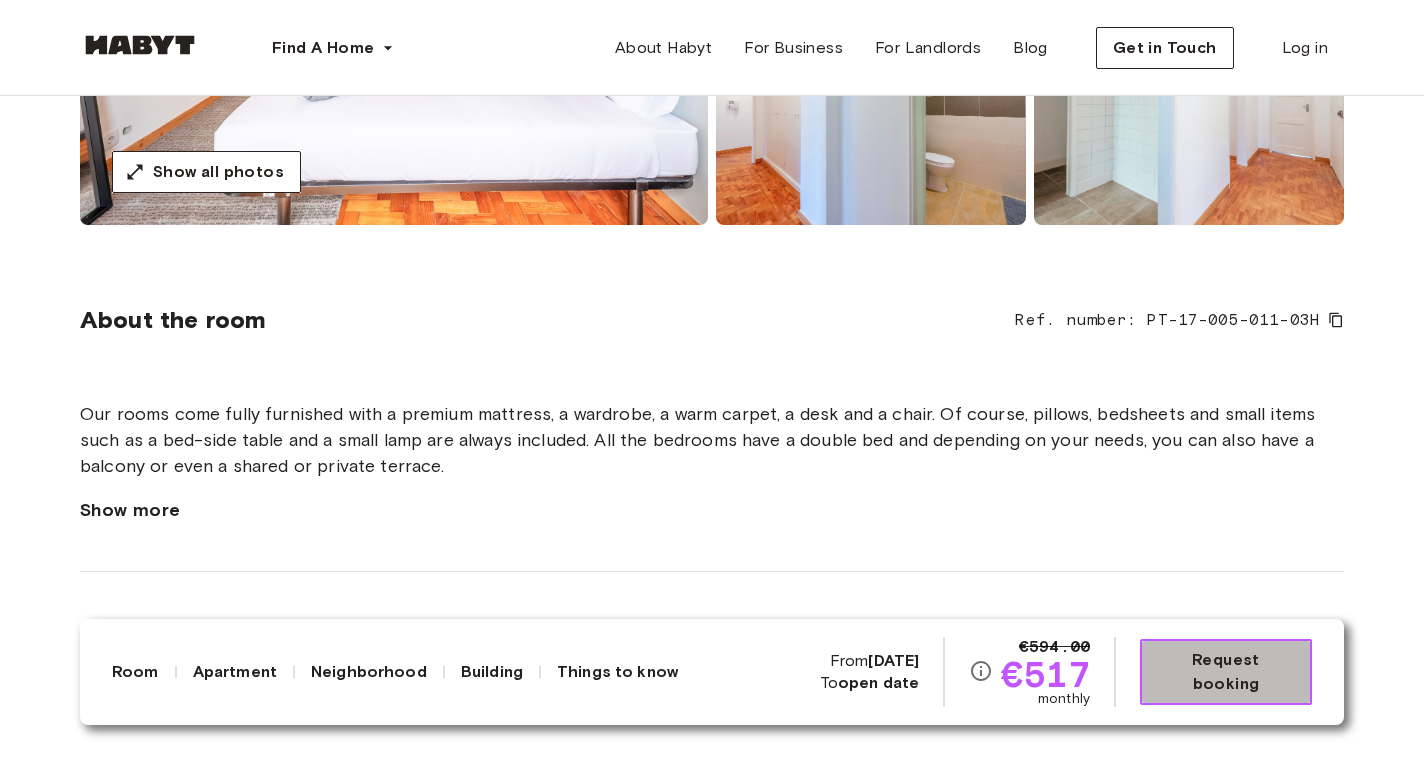 click on "Request booking" at bounding box center (1226, 672) 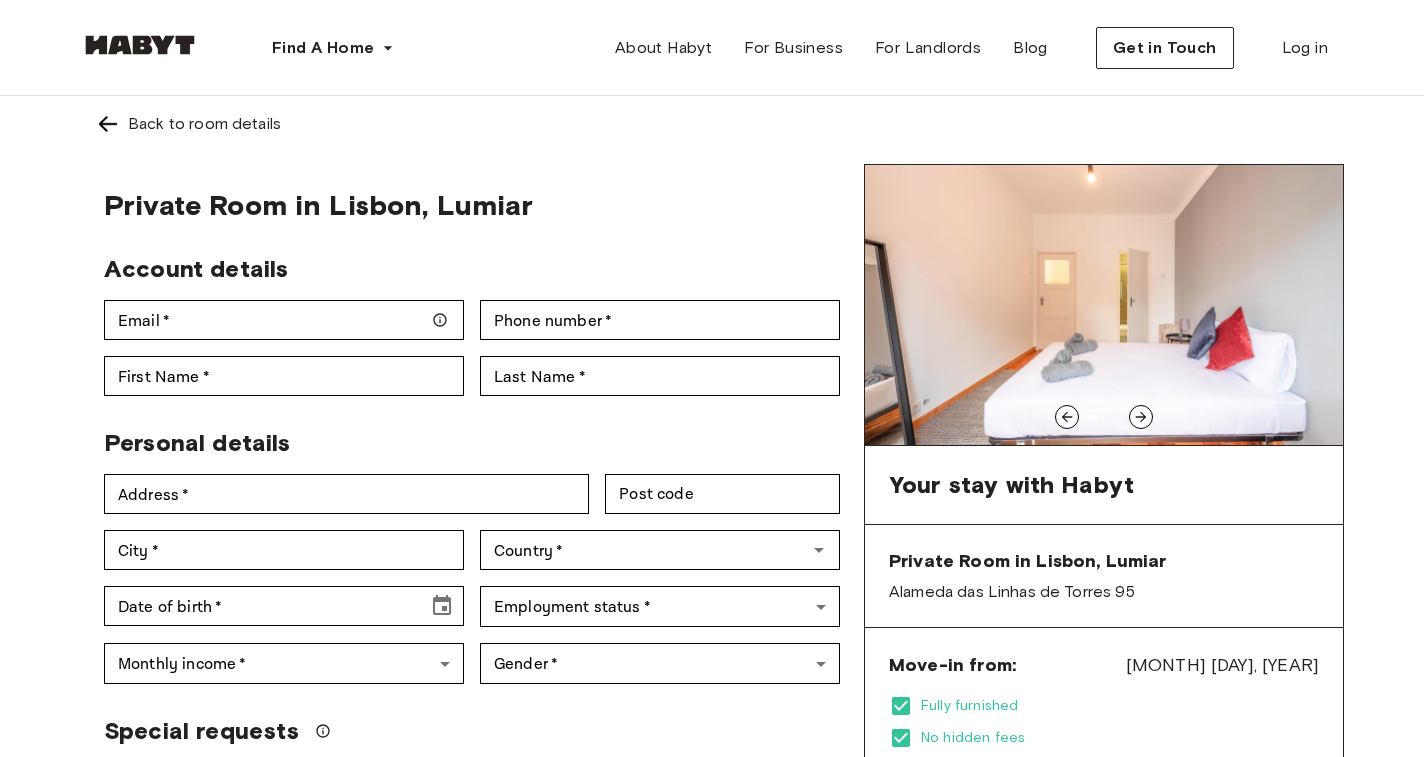 scroll, scrollTop: 0, scrollLeft: 0, axis: both 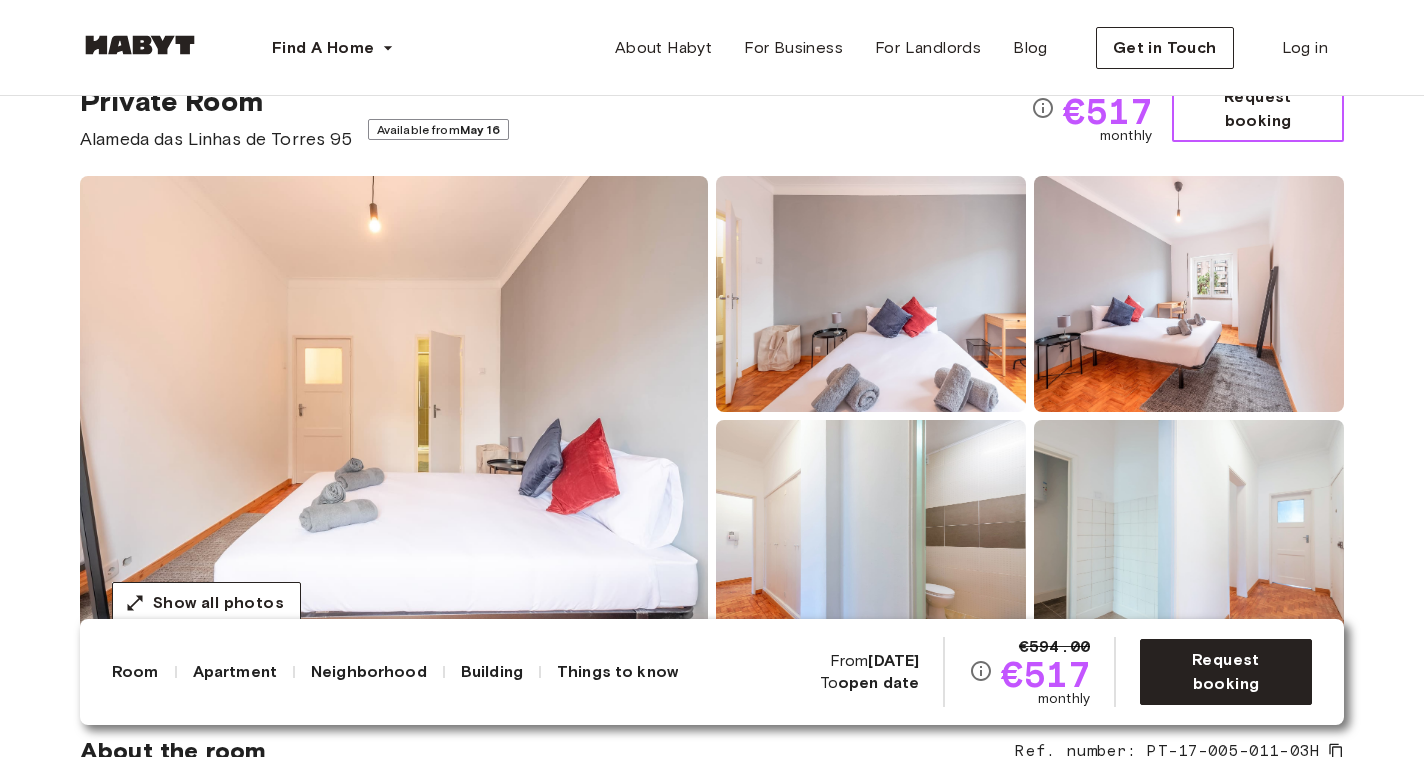 click on "Request booking" at bounding box center (1258, 109) 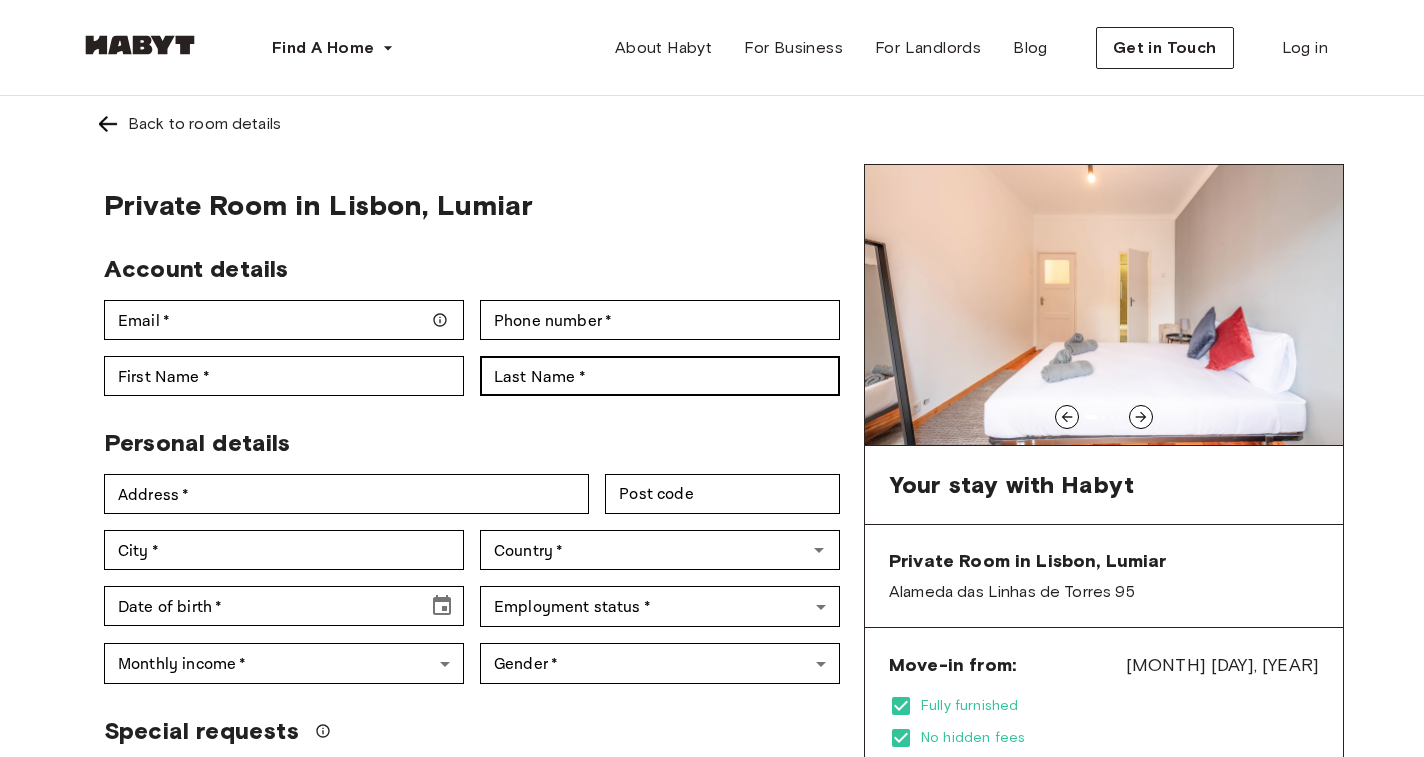 scroll, scrollTop: 0, scrollLeft: 0, axis: both 